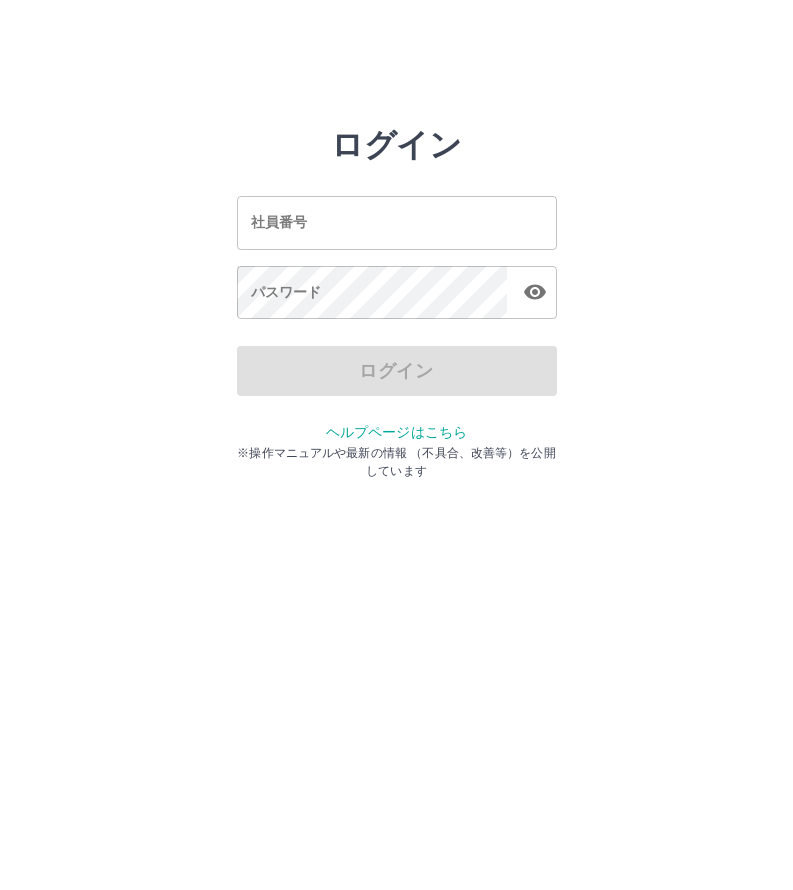 scroll, scrollTop: 0, scrollLeft: 0, axis: both 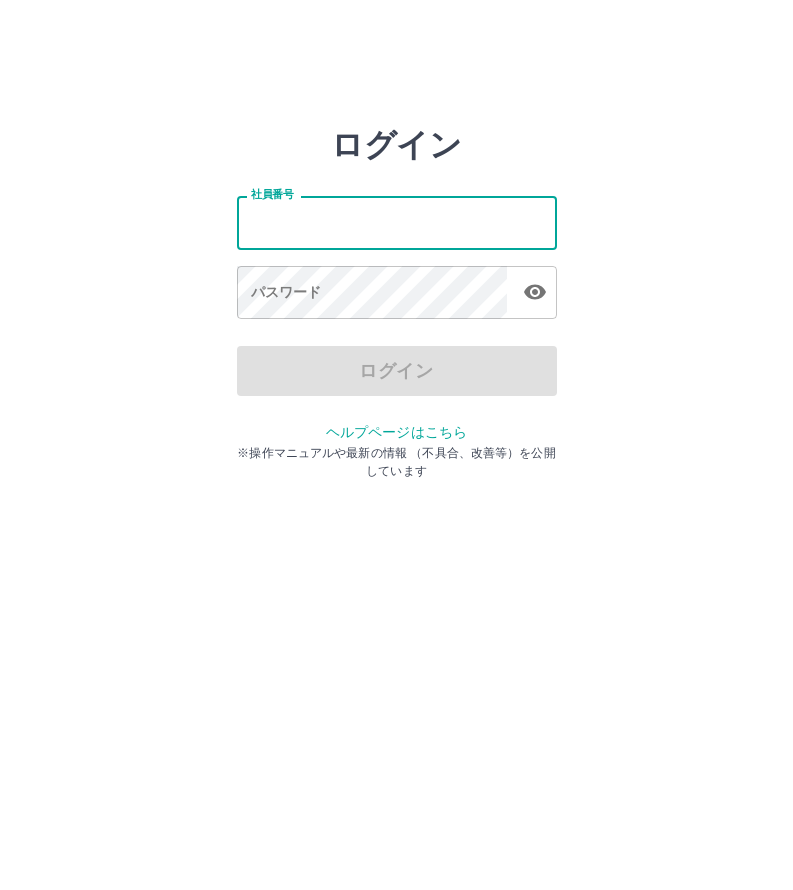 click on "社員番号" at bounding box center (397, 222) 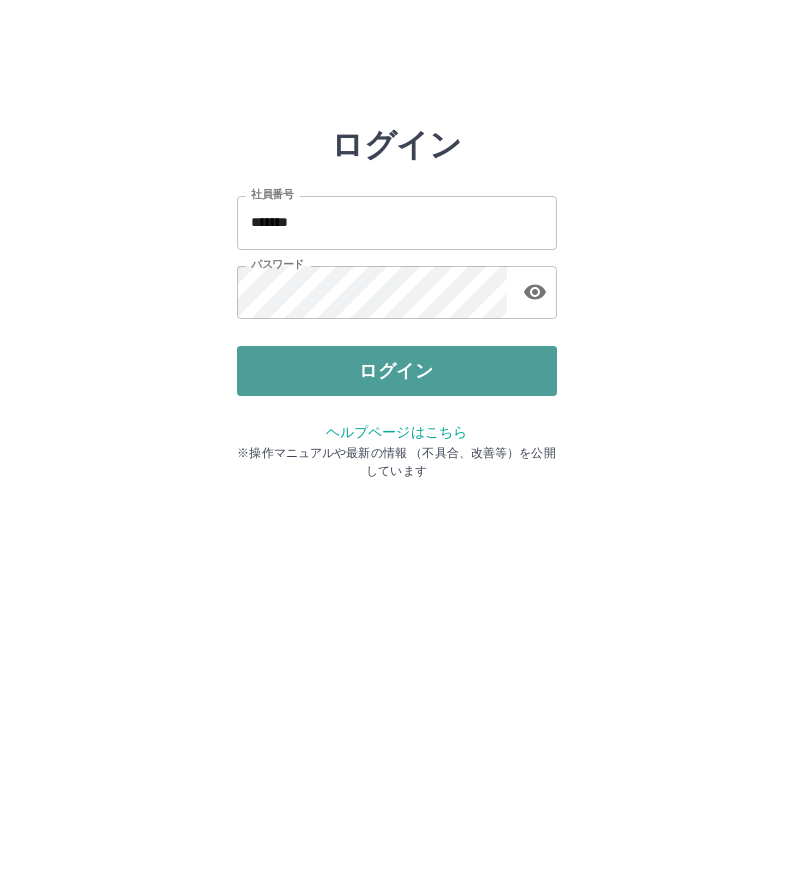 click on "ログイン" at bounding box center [397, 371] 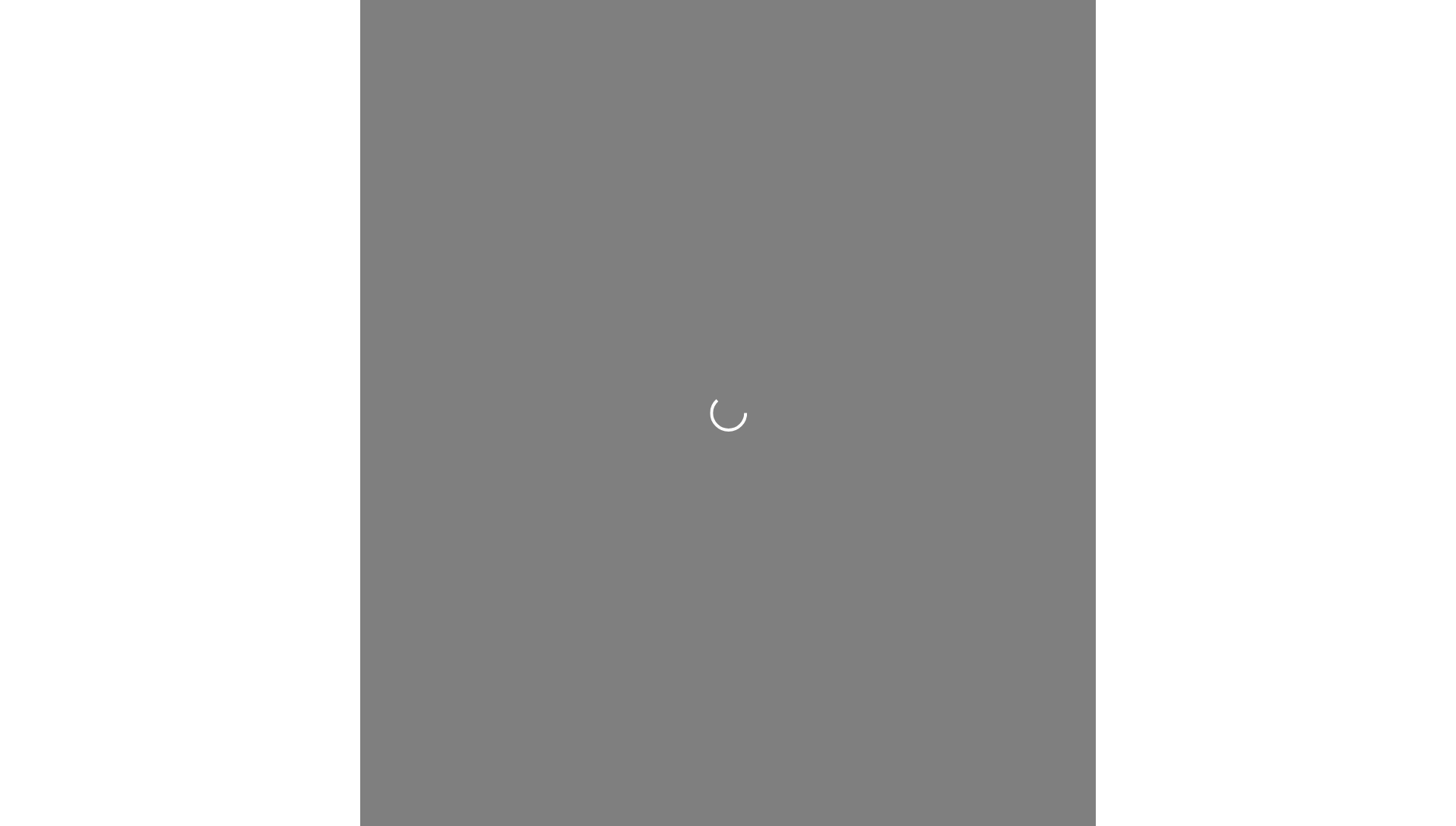 scroll, scrollTop: 0, scrollLeft: 0, axis: both 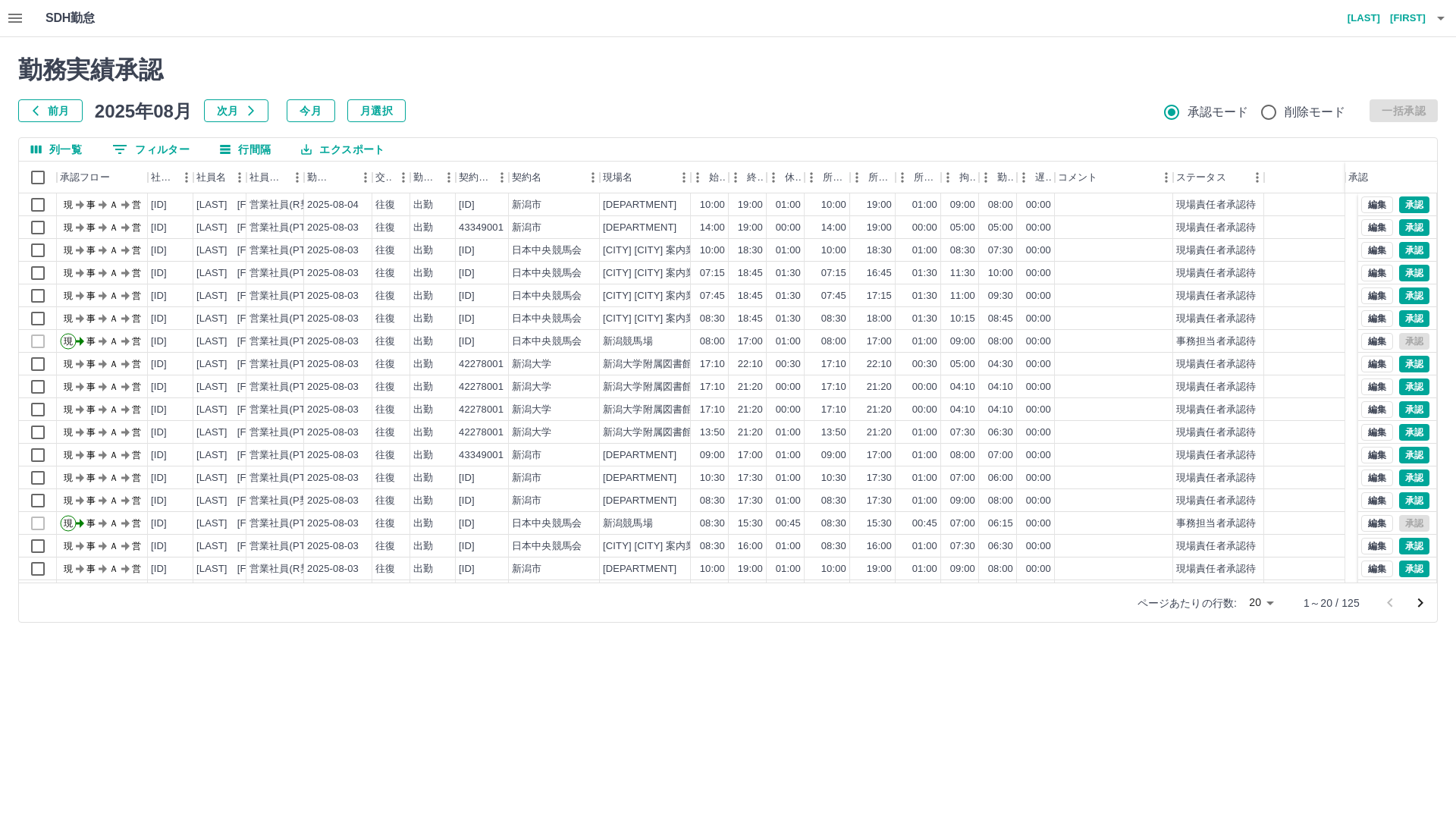 click on "前月" at bounding box center [50, 111] 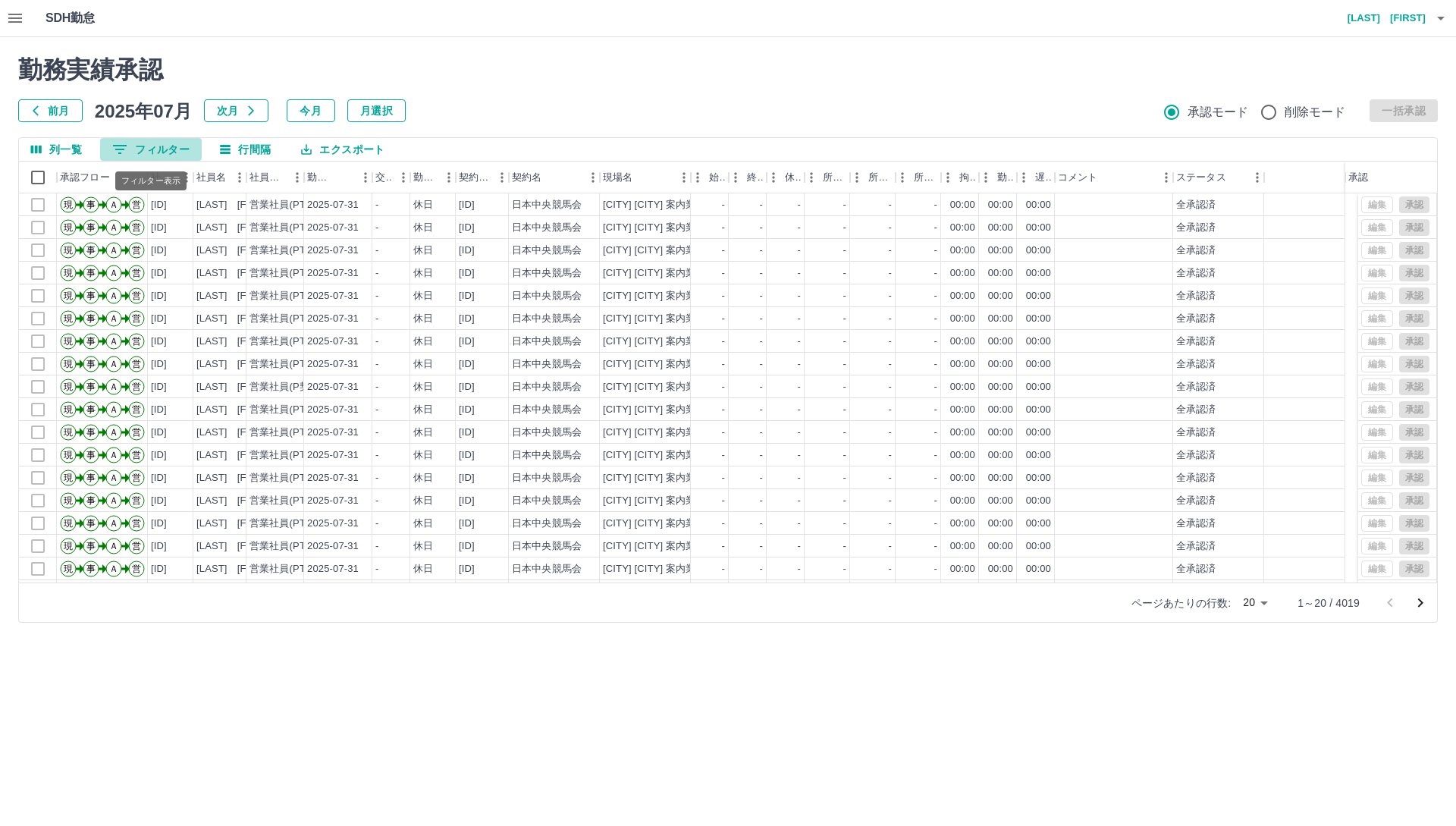 click on "0 フィルター" at bounding box center (151, 149) 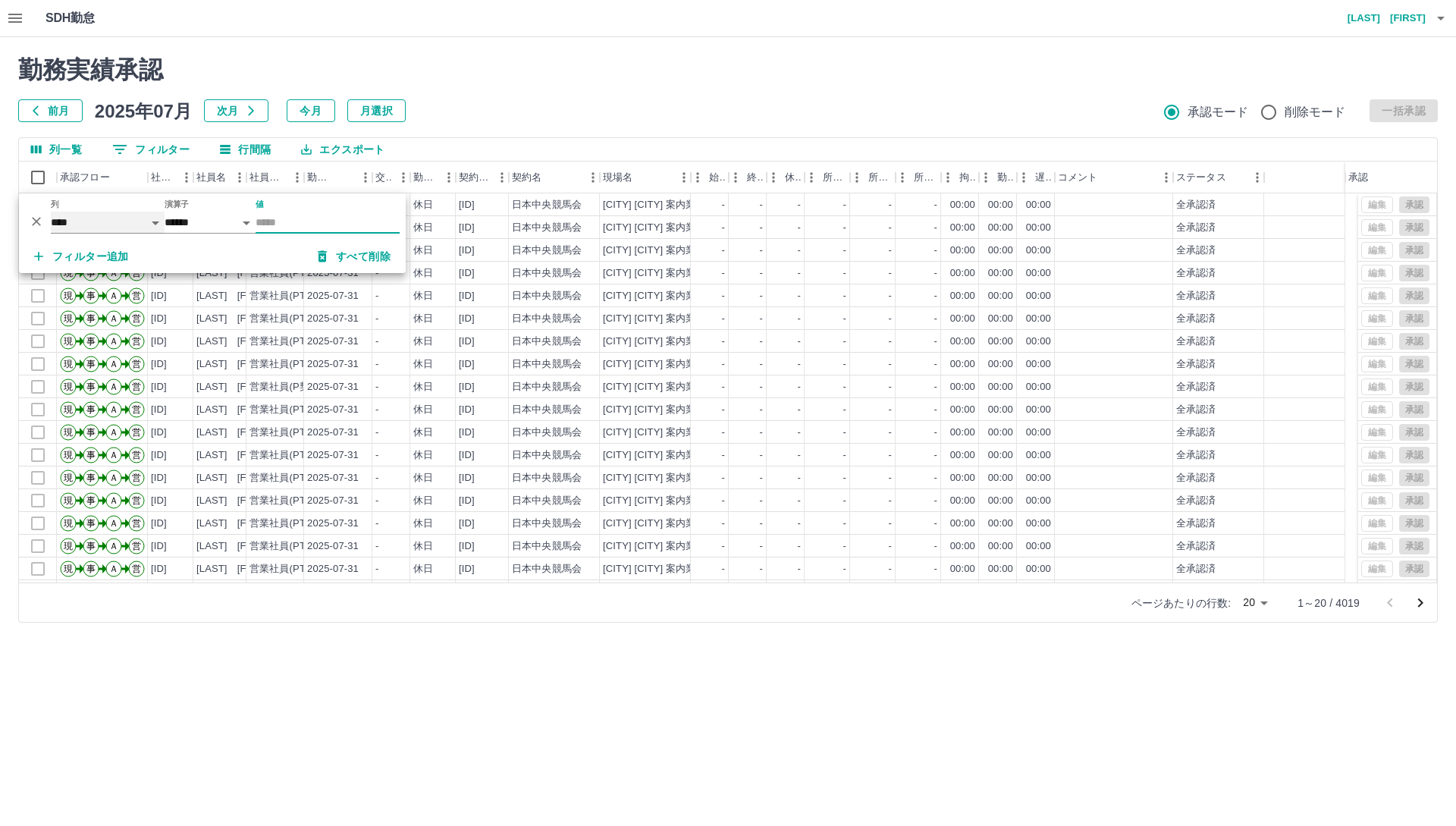 click on "**** *** **** *** *** **** ***** *** *** ** ** ** **** **** **** ** ** *** **** *****" at bounding box center (108, 222) 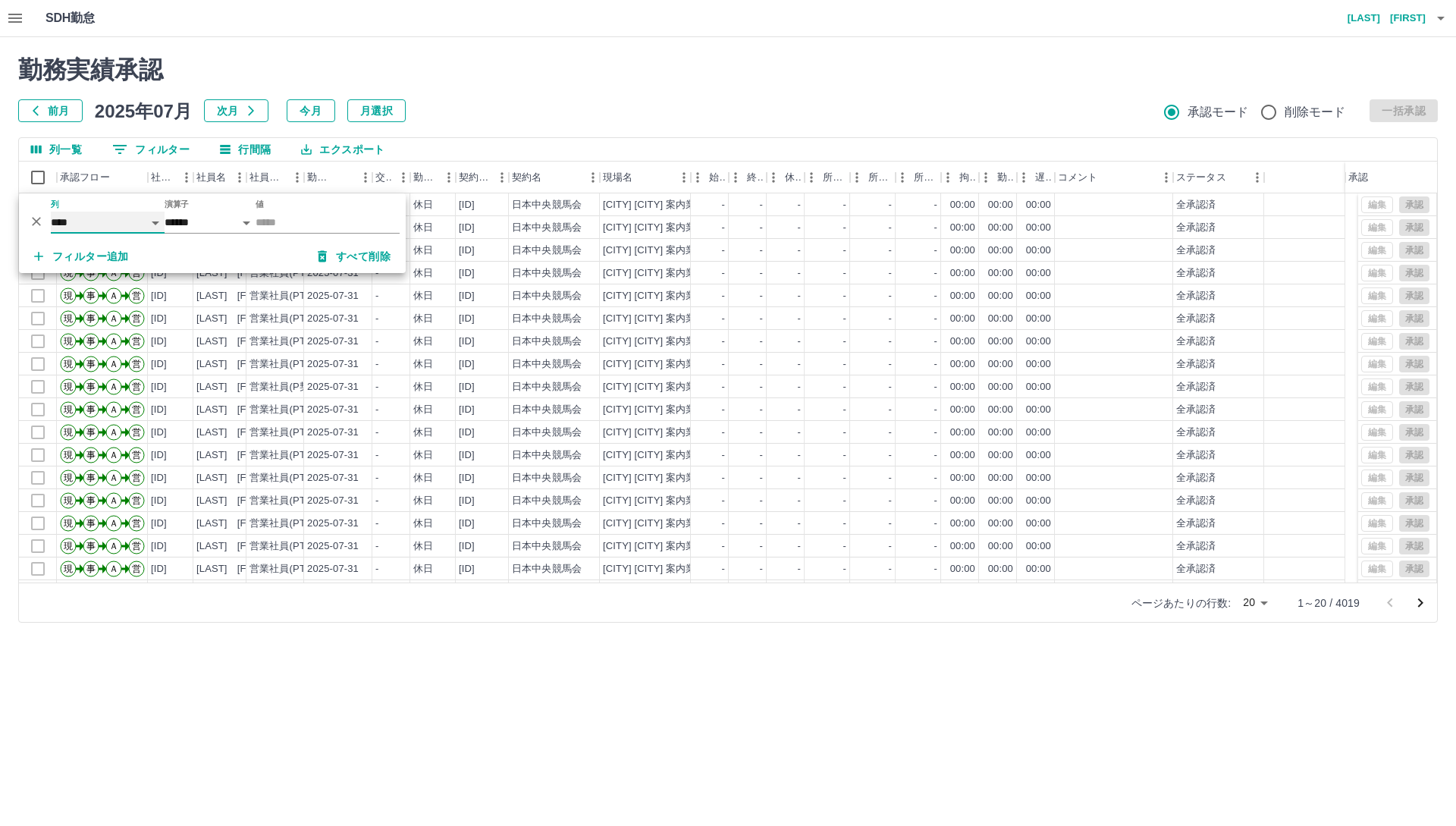click on "**** *** **** *** *** **** ***** *** *** ** ** ** **** **** **** ** ** *** **** *****" at bounding box center (108, 222) 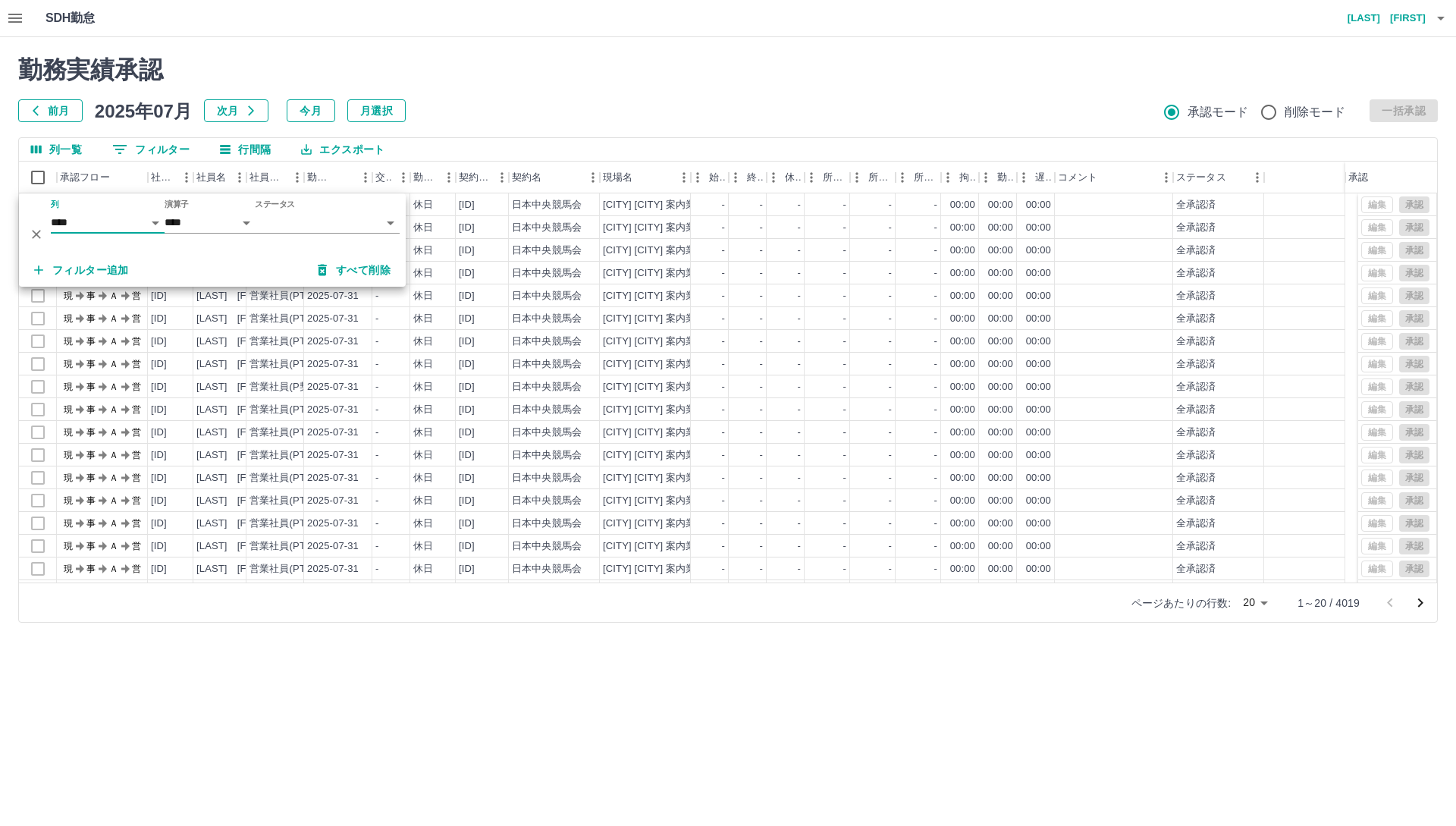 click on "SDH勤怠 [LAST]　[FIRST] 勤務実績承認 前月 2025年07月 次月 今月 月選択 承認モード 削除モード 一括承認 列一覧 0 フィルター 行間隔 エクスポート 承認フロー 社員番号 社員名 社員区分 勤務日 交通費 勤務区分 契約コード 契約名 現場名 始業 終業 休憩 所定開始 所定終業 所定休憩 拘束 勤務 遅刻等 コメント ステータス 承認 現 事 Ａ 営 0085259 [LAST]　[FIRST] 営業社員(PT契約) 2025-07-31  -  休日 35120001 日本中央競馬会 [CITY] [CITY] 案内業務 - - - - - - 00:00 00:00 00:00 全承認済 現 事 Ａ 営 0077308 [LAST]　[FIRST] 営業社員(PT契約) 2025-07-31  -  休日 35120001 日本中央競馬会 [CITY] [CITY] 案内業務 - - - - - - 00:00 00:00 00:00 全承認済 現 事 Ａ 営 0095479 [LAST]　[FIRST] 営業社員(PT契約) 2025-07-31  -  休日 35120001 日本中央競馬会 [CITY] [CITY] 案内業務 - - - - - - 00:00 00:00 00:00 全承認済 現 事 Ａ 営 0104754  -" at bounding box center [728, 320] 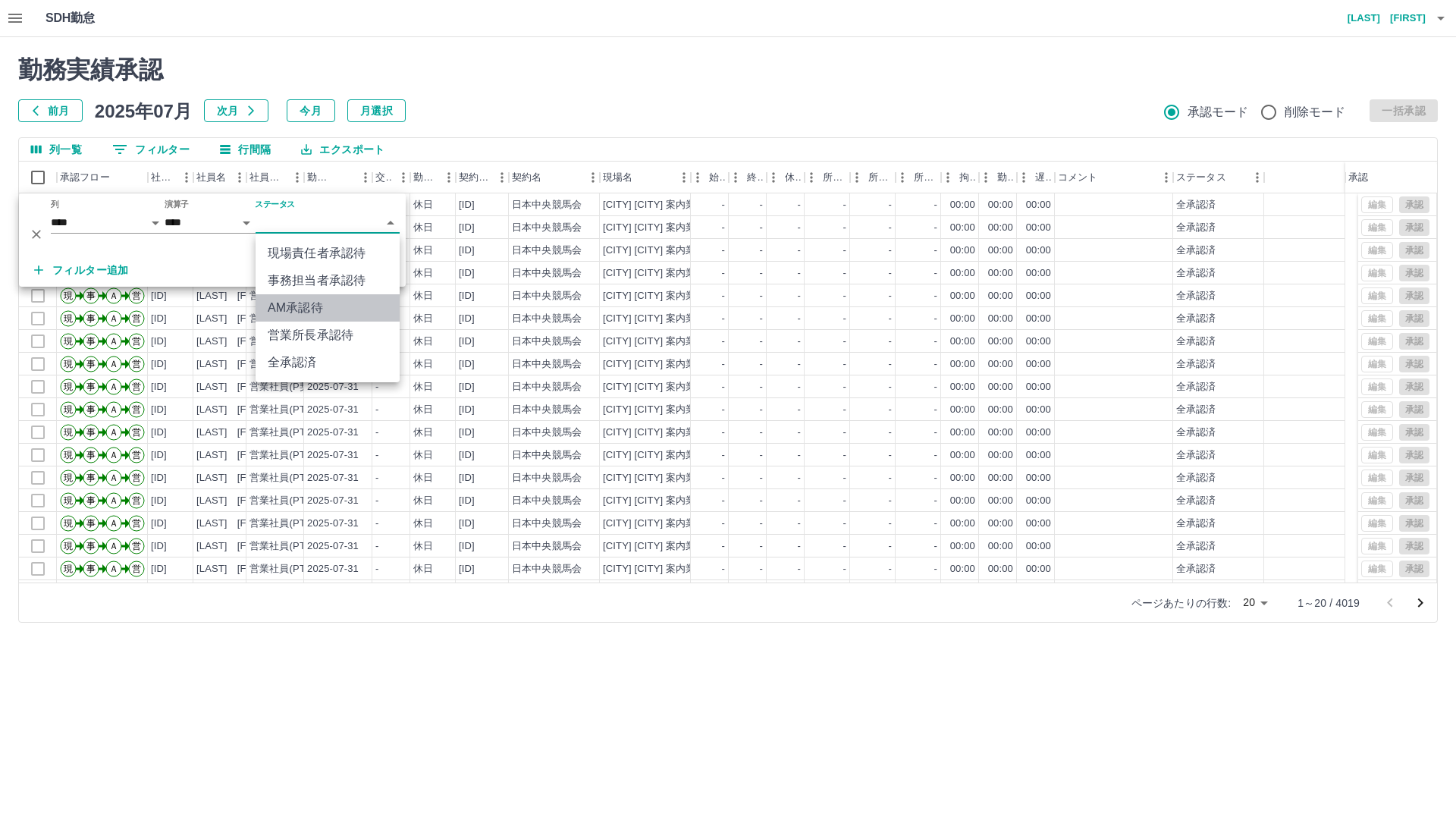 click on "AM承認待" at bounding box center [328, 308] 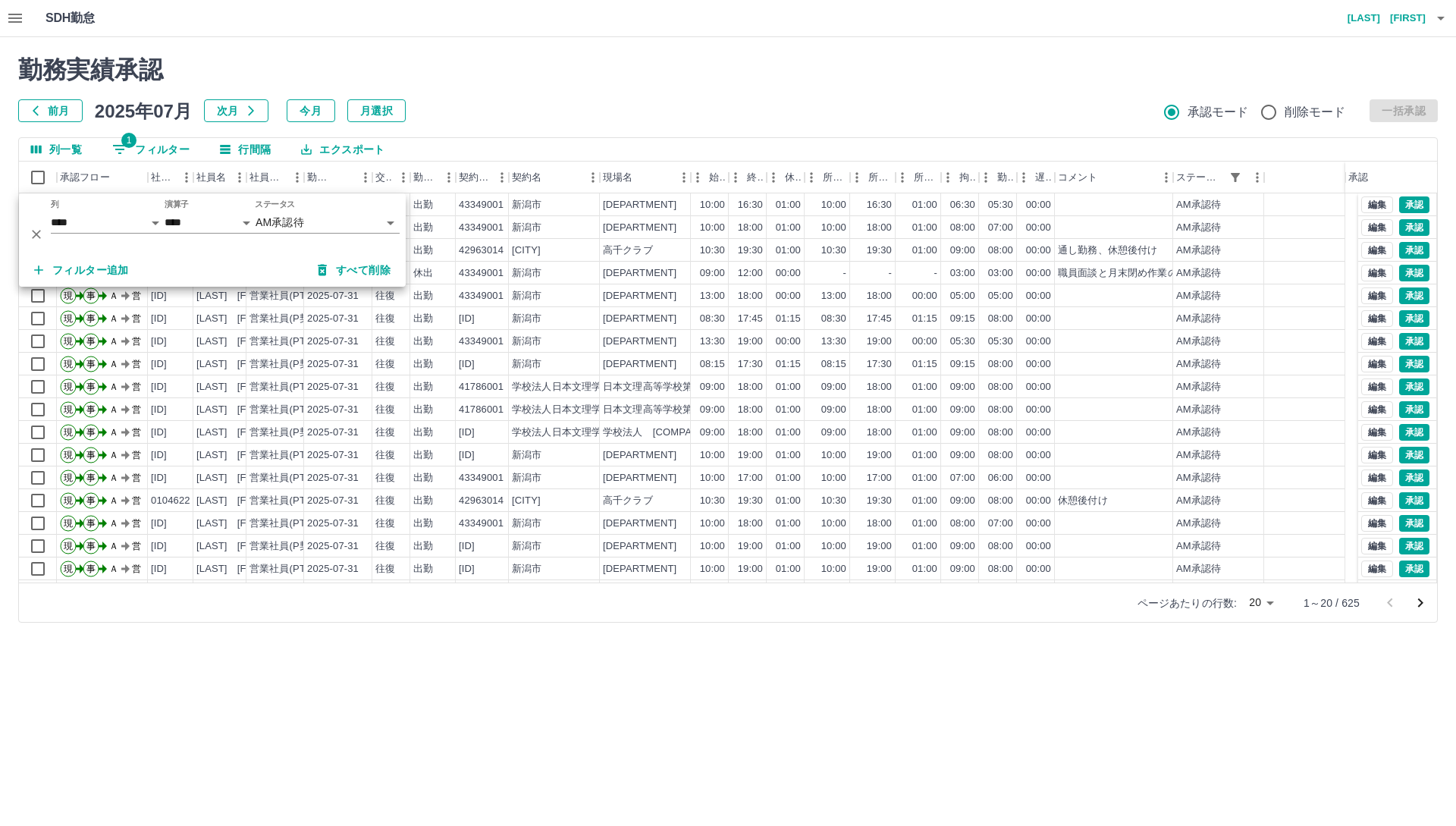 click on "ページあたりの行数: 20 ** 1～20 / 625" at bounding box center [728, 602] 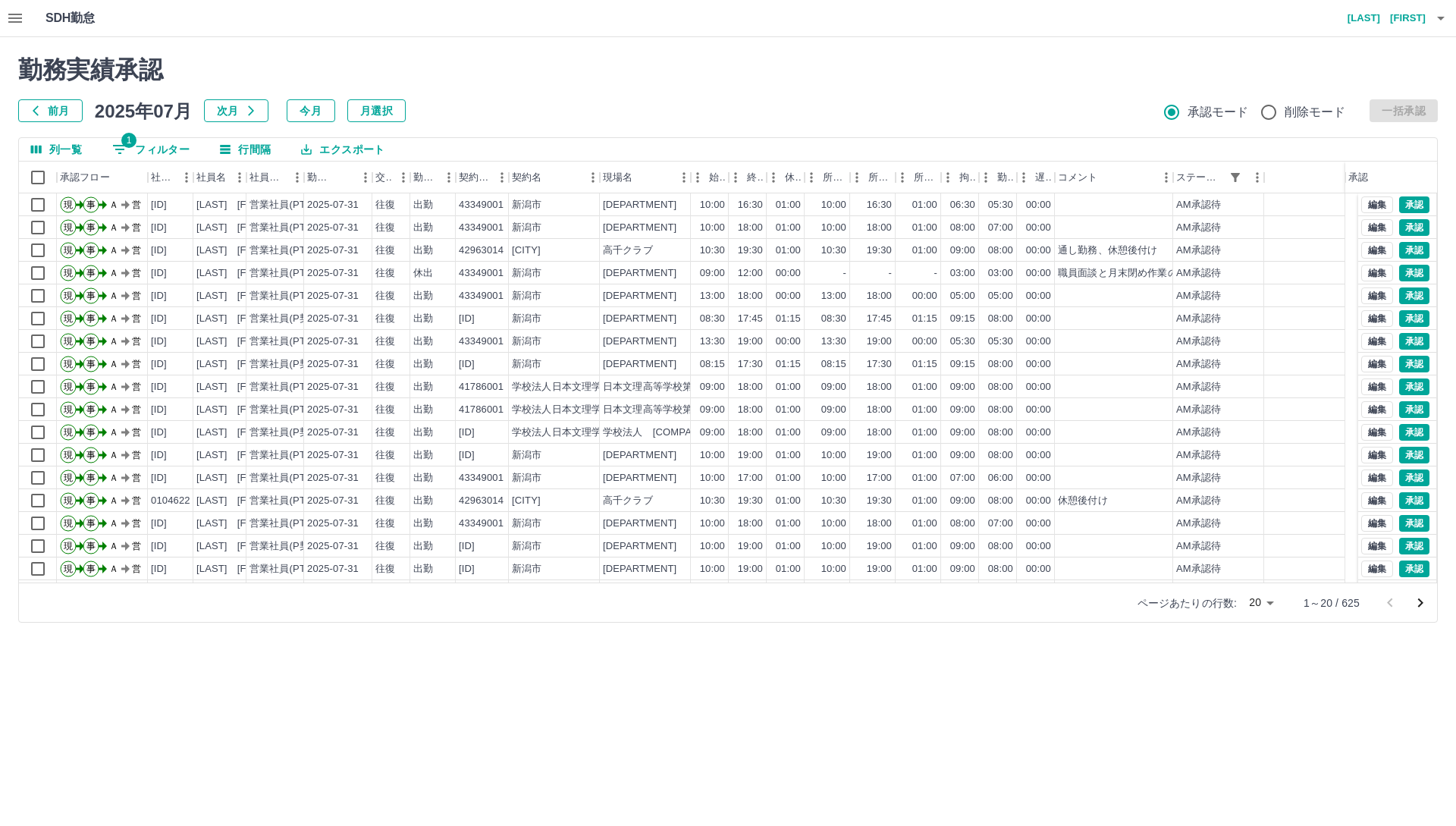 click on "SDH勤怠 [LAST]　[FIRST] 勤務実績承認 前月 2025年07月 次月 今月 月選択 承認モード 削除モード 一括承認 列一覧 1 フィルター 行間隔 エクスポート 承認フロー 社員番号 社員名 社員区分 勤務日 交通費 勤務区分 契約コード 契約名 現場名 始業 終業 休憩 所定開始 所定終業 所定休憩 拘束 勤務 遅刻等 コメント ステータス 承認 現 事 Ａ 営 0092047 [LAST]　[FIRST] 営業社員(PT契約) 2025-07-31 往復 出勤 43349001 [CITY] [CITY] [CITY] 10:00 16:30 01:00 10:00 16:30 01:00 06:30 05:30 00:00 AM承認待 現 事 Ａ 営 0092044 [LAST]　[FIRST] 営業社員(PT契約) 2025-07-31 往復 出勤 43349001 [CITY] [CITY] [CITY] 10:00 18:00 01:00 10:00 18:00 01:00 08:00 07:00 00:00 AM承認待 現 事 Ａ 営 0086653 [LAST]　[FIRST] 営業社員(PT契約) 2025-07-31 往復 出勤 42963014 [CITY] [CITY] [CITY] 10:30 19:30 01:00 10:30 19:30 01:00 09:00 08:00 00:00 AM承認待 現 事 Ａ -" at bounding box center [728, 320] 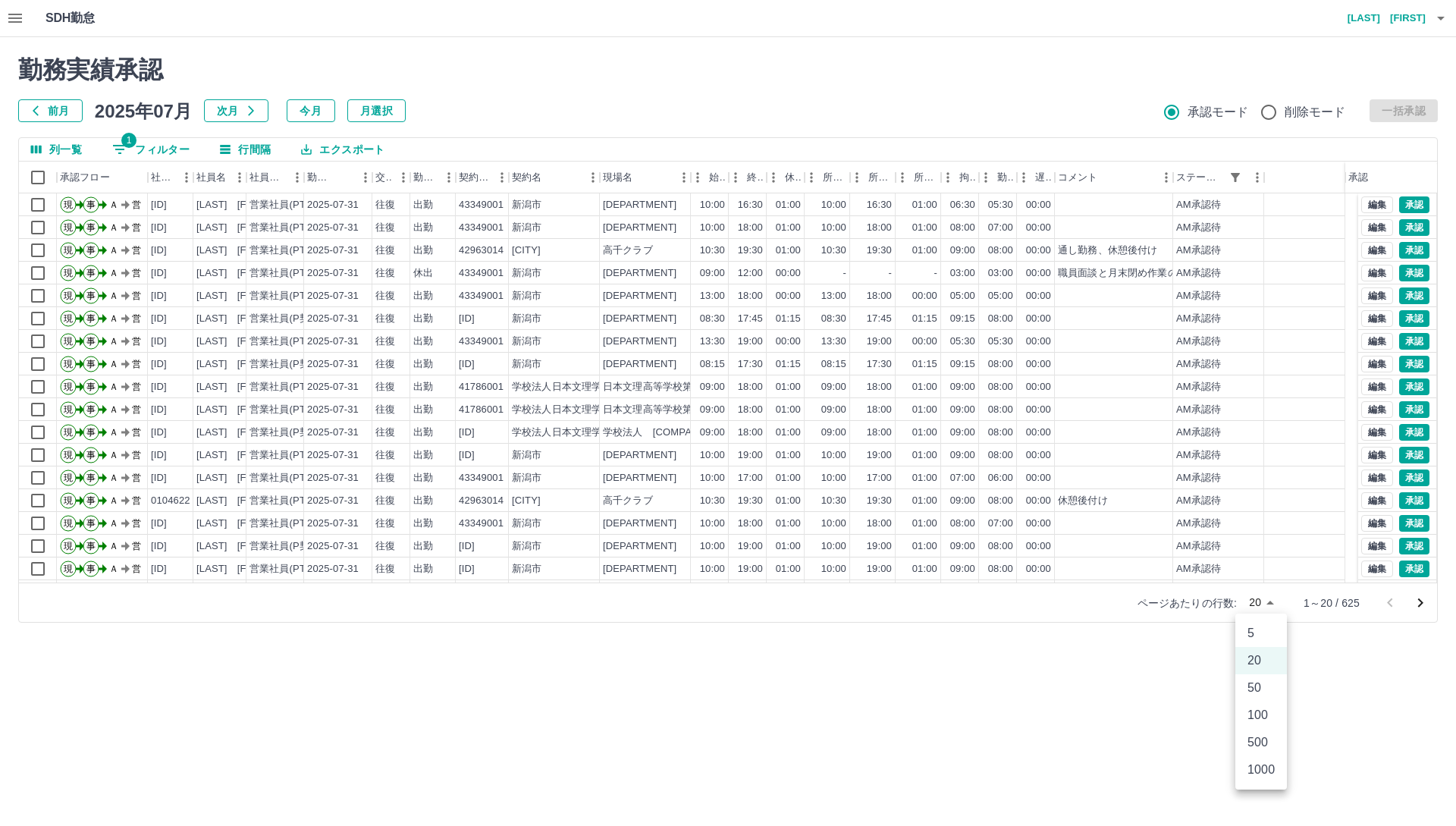 click on "500" at bounding box center (1261, 743) 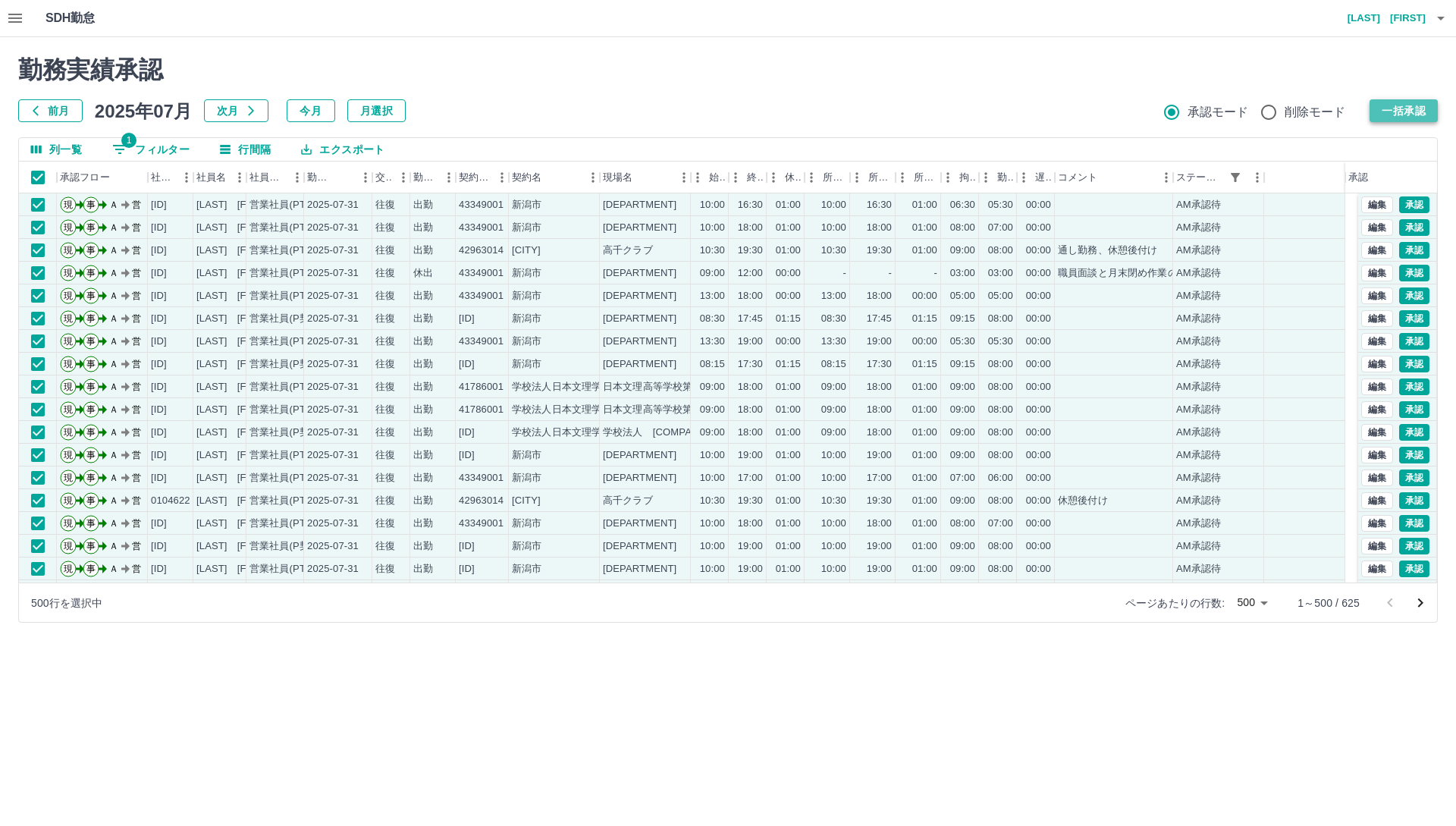 click on "一括承認" at bounding box center (1404, 111) 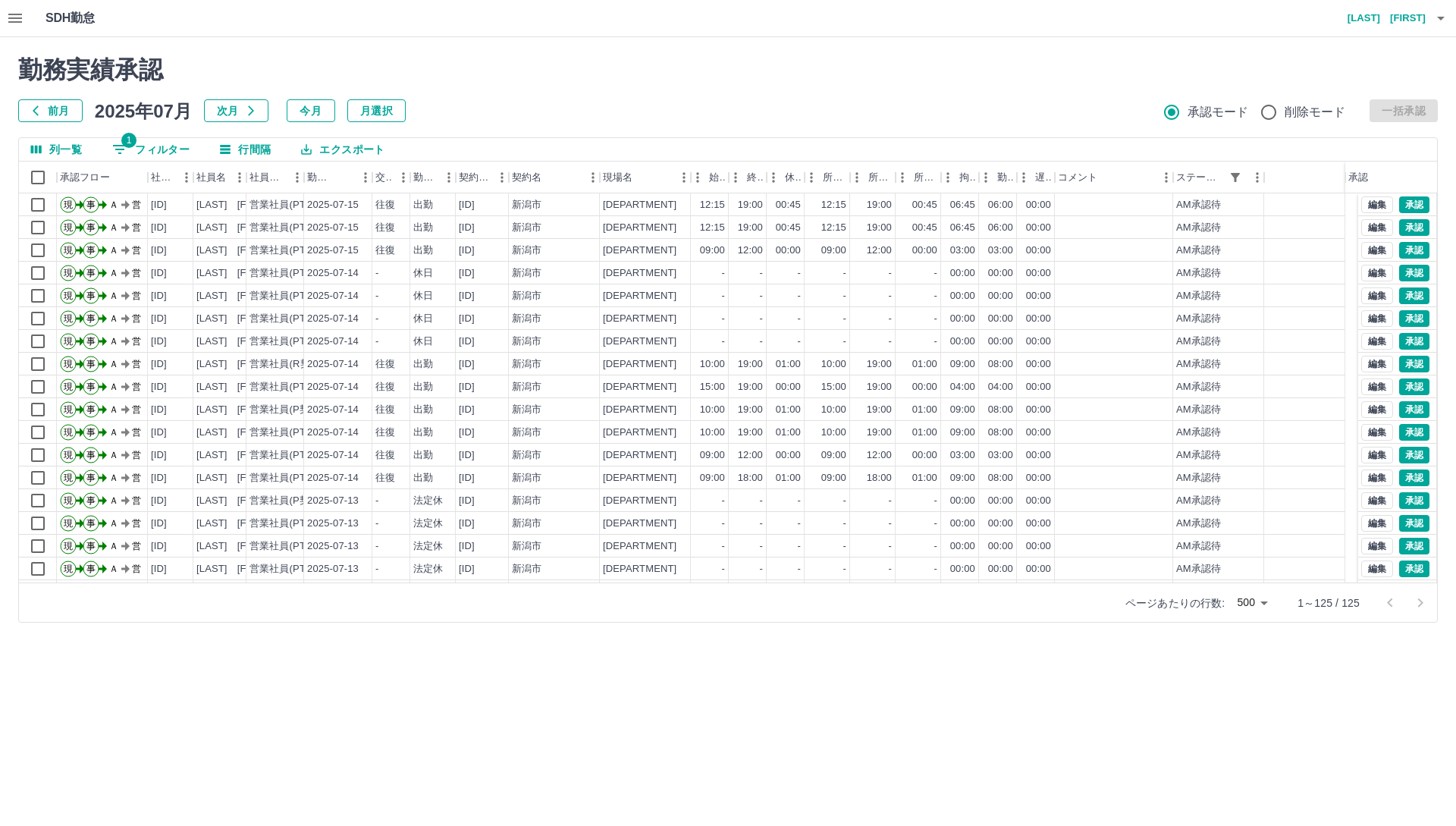 click on "SDH勤怠 [LAST]　[FIRST] 勤務実績承認 前月 2025年07月 次月 今月 月選択 承認モード 削除モード 一括承認 列一覧 1 フィルター 行間隔 エクスポート 承認フロー 社員番号 社員名 社員区分 勤務日 交通費 勤務区分 契約コード 契約名 現場名 始業 終業 休憩 所定開始 所定終業 所定休憩 拘束 勤務 遅刻等 コメント ステータス 承認 現 事 Ａ 営 0075287 [LAST]　[FIRST] 営業社員(PT契約) 2025-07-15 往復 出勤 38976001 [CITY] [CITY] [CITY] 12:15 19:00 00:45 12:15 19:00 00:45 06:45 06:00 00:00 AM承認待 現 事 Ａ 営 0104304 [LAST]　[FIRST] 営業社員(PT契約) 2025-07-15 往復 出勤 38976001 [CITY] [CITY] [CITY] 12:15 19:00 00:45 12:15 19:00 00:45 06:45 06:00 00:00 AM承認待 現 事 Ａ 営 0048857 [LAST]　[FIRST] 営業社員(PT契約) 2025-07-15 往復 出勤 38976001 [CITY] [CITY] [CITY] 09:00 12:00 00:00 09:00 12:00 00:00 03:00 03:00 -" at bounding box center [728, 320] 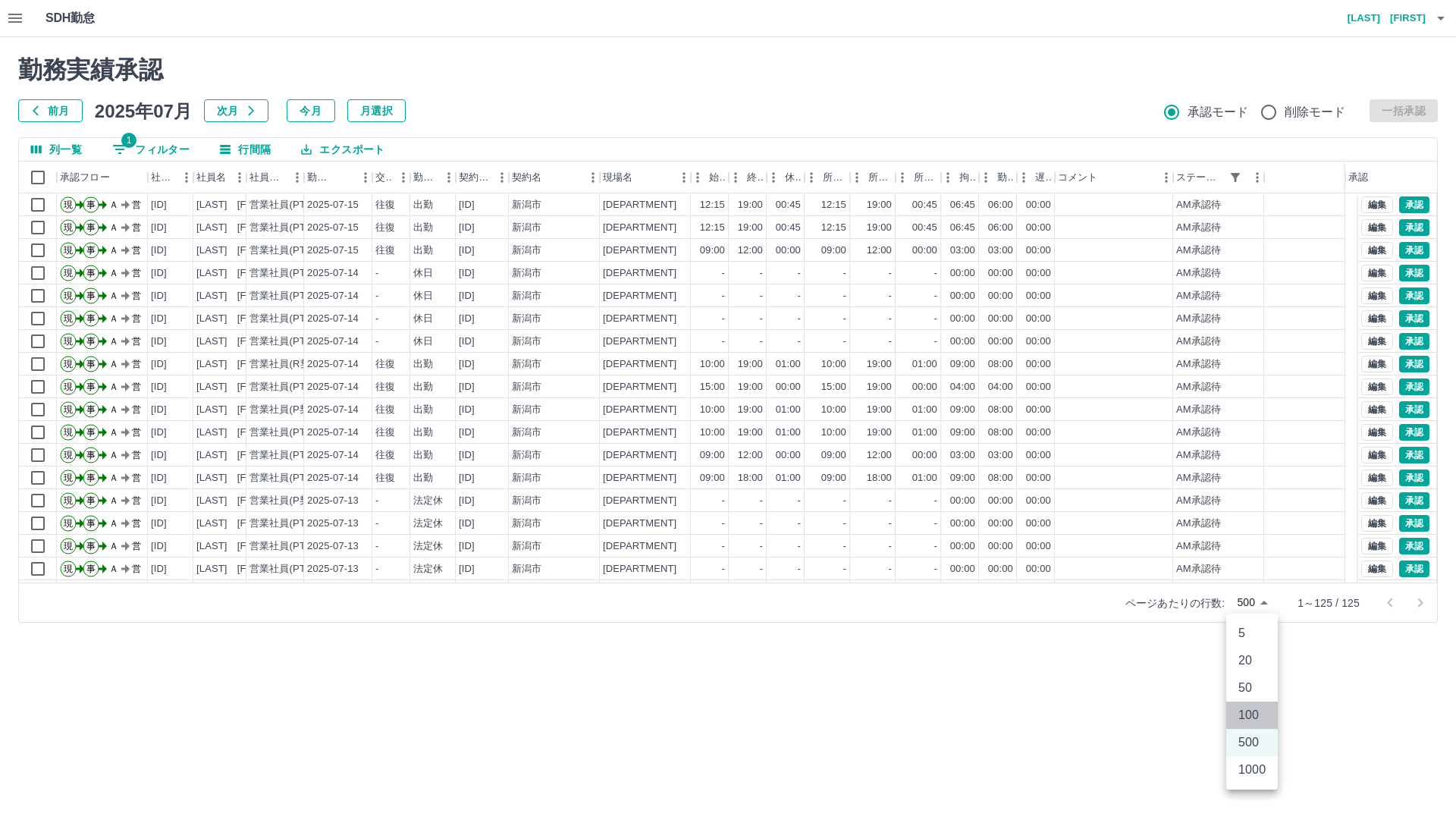 click on "100" at bounding box center [1252, 715] 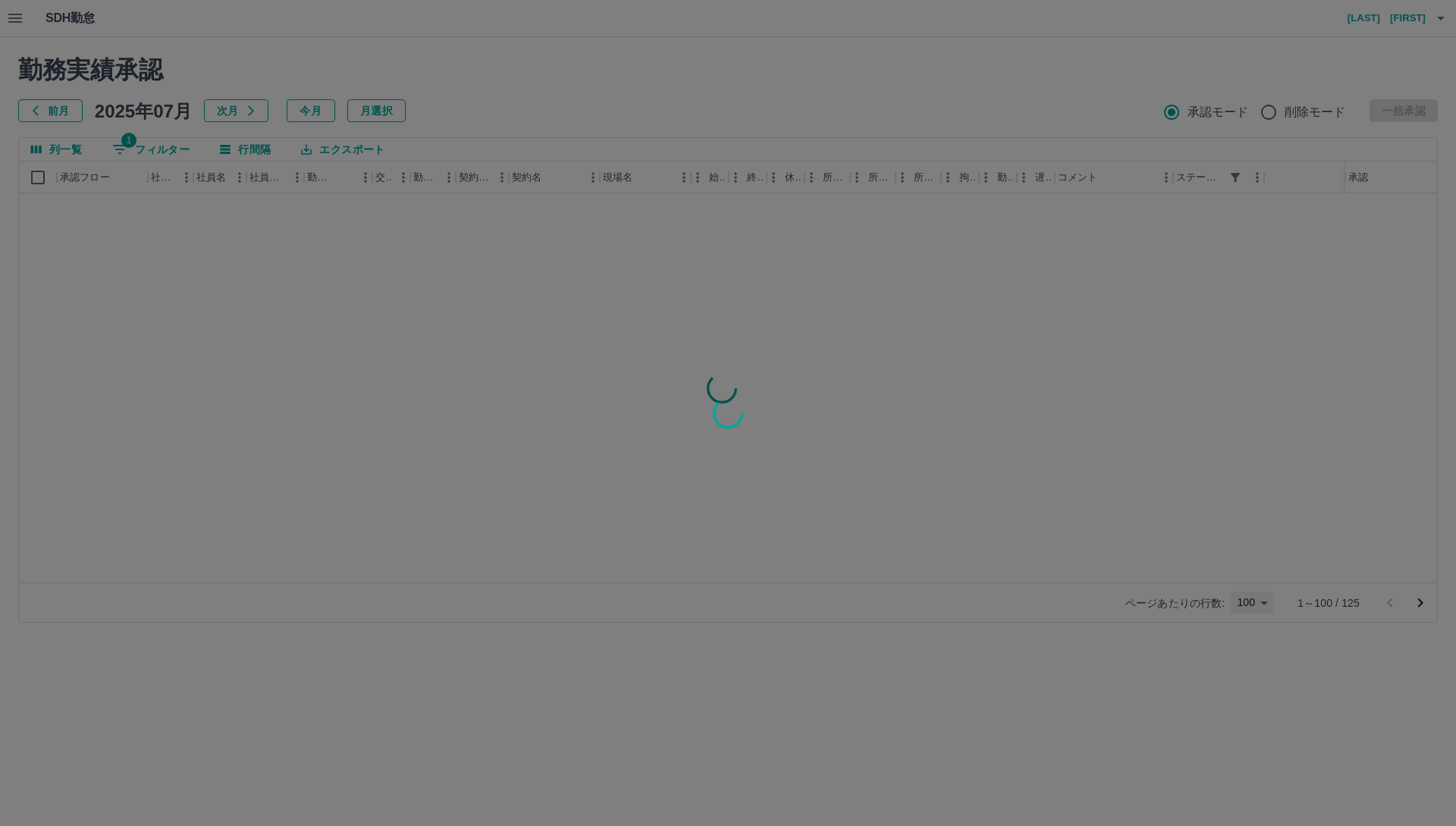 type on "***" 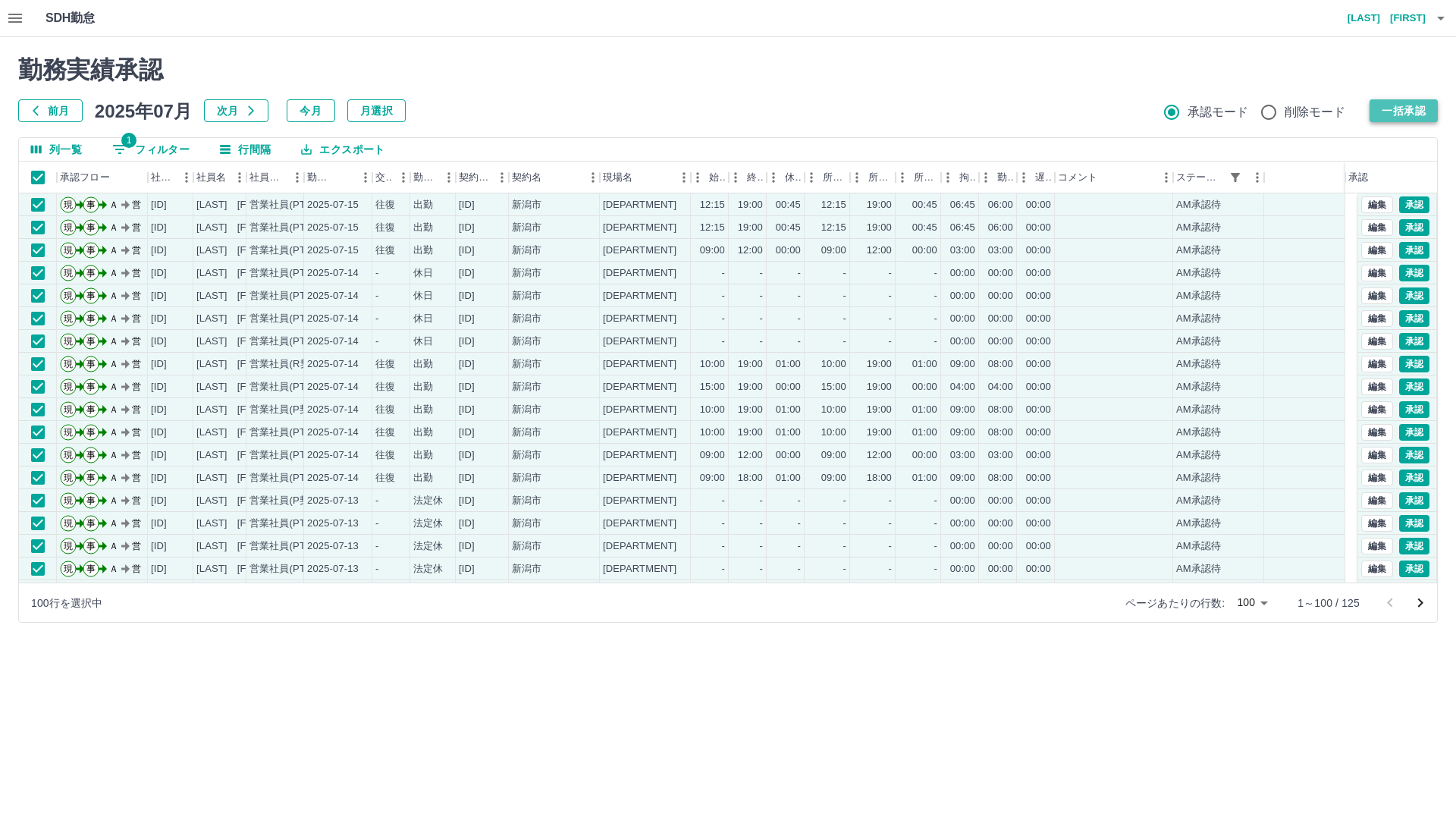 click on "一括承認" at bounding box center (1404, 111) 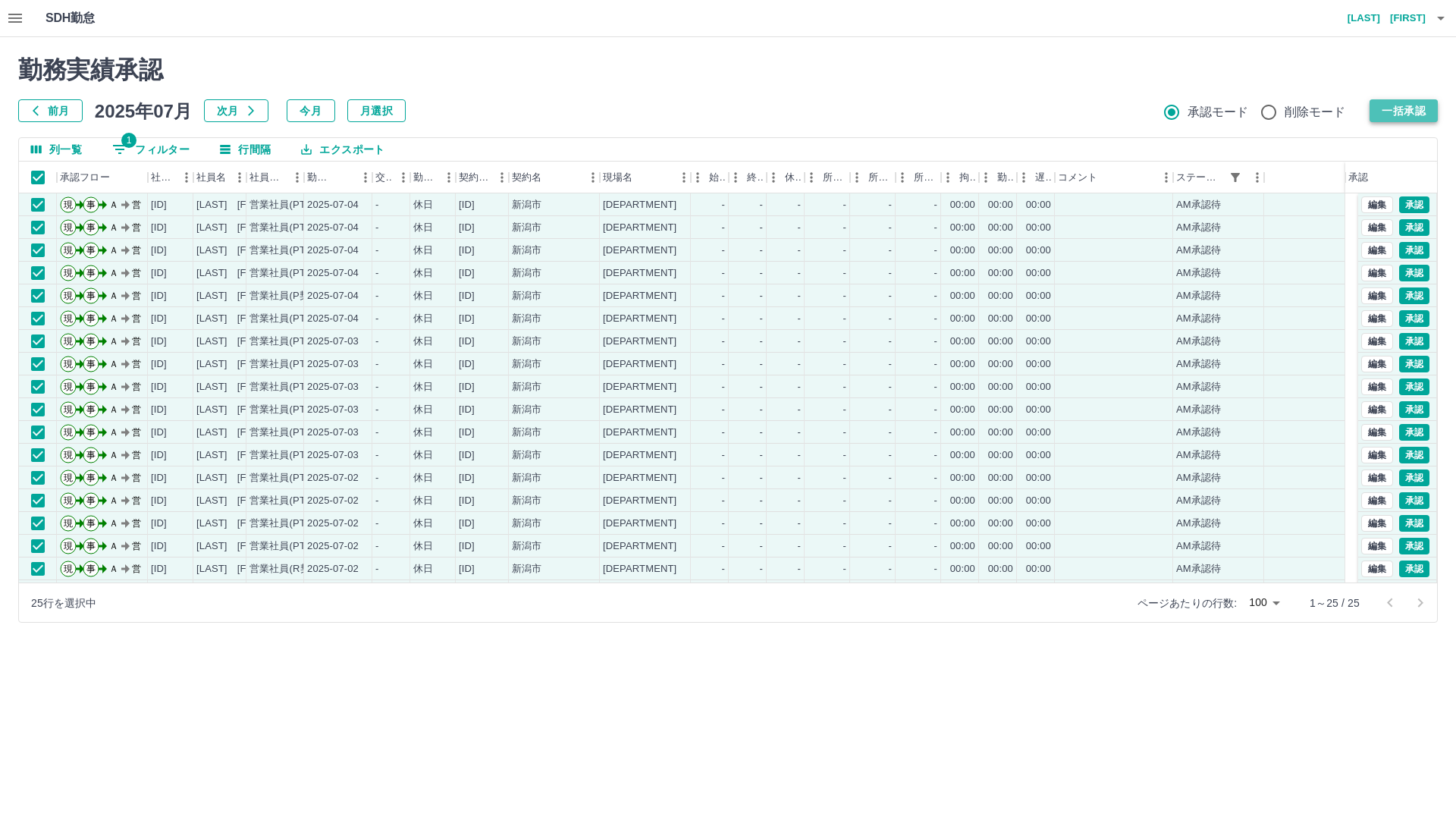 click on "一括承認" at bounding box center [1404, 111] 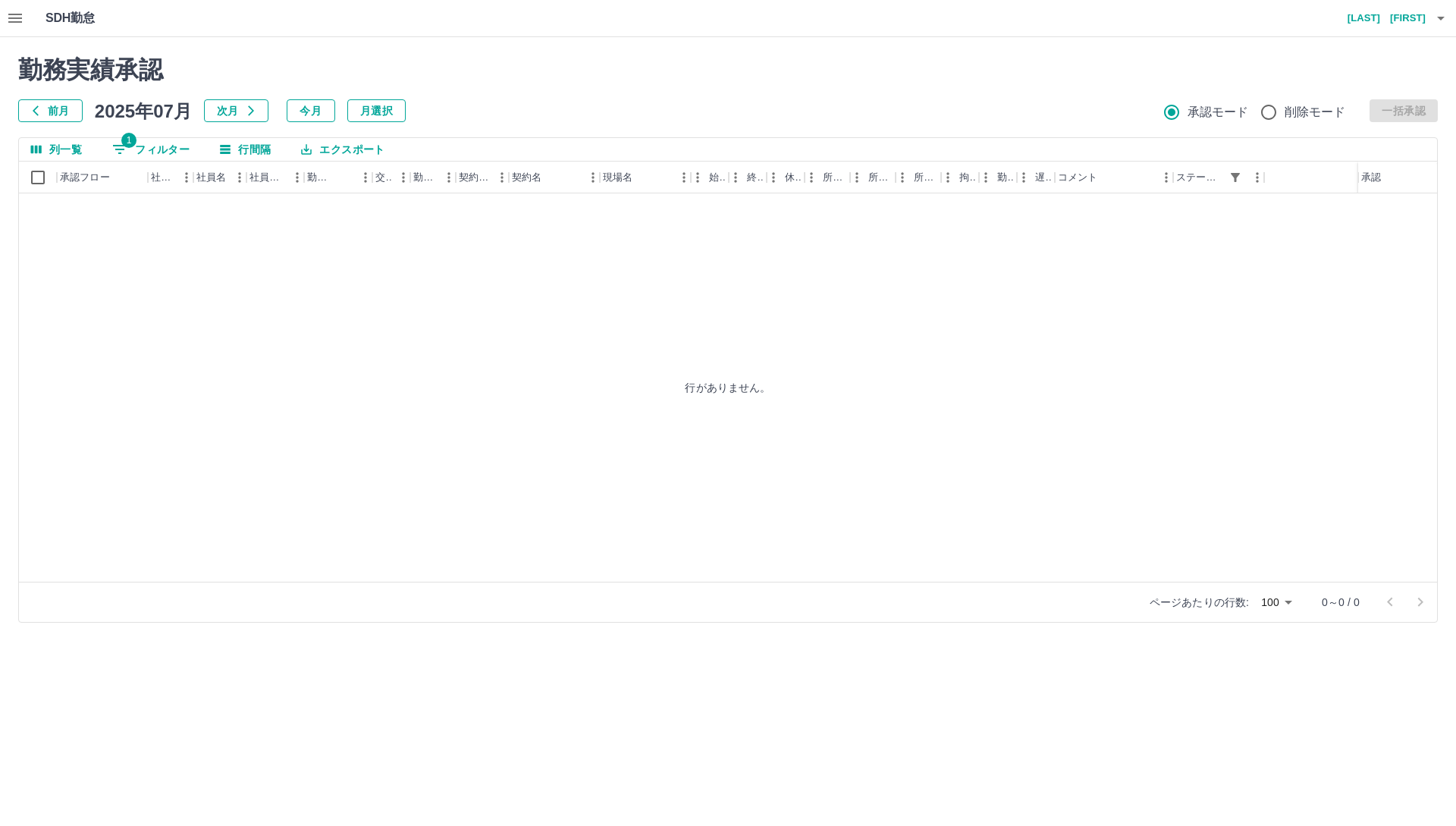 click 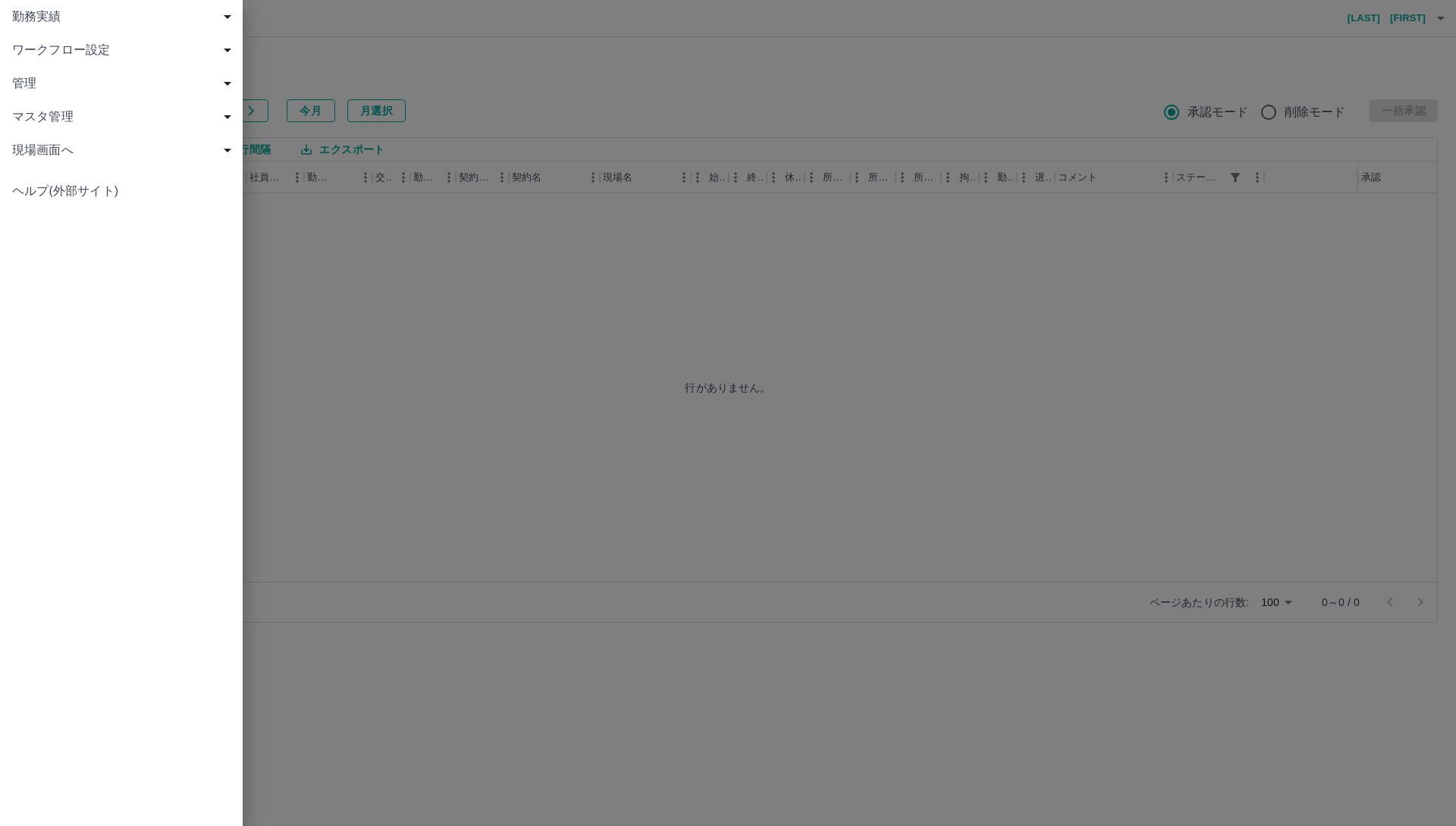 click at bounding box center (728, 413) 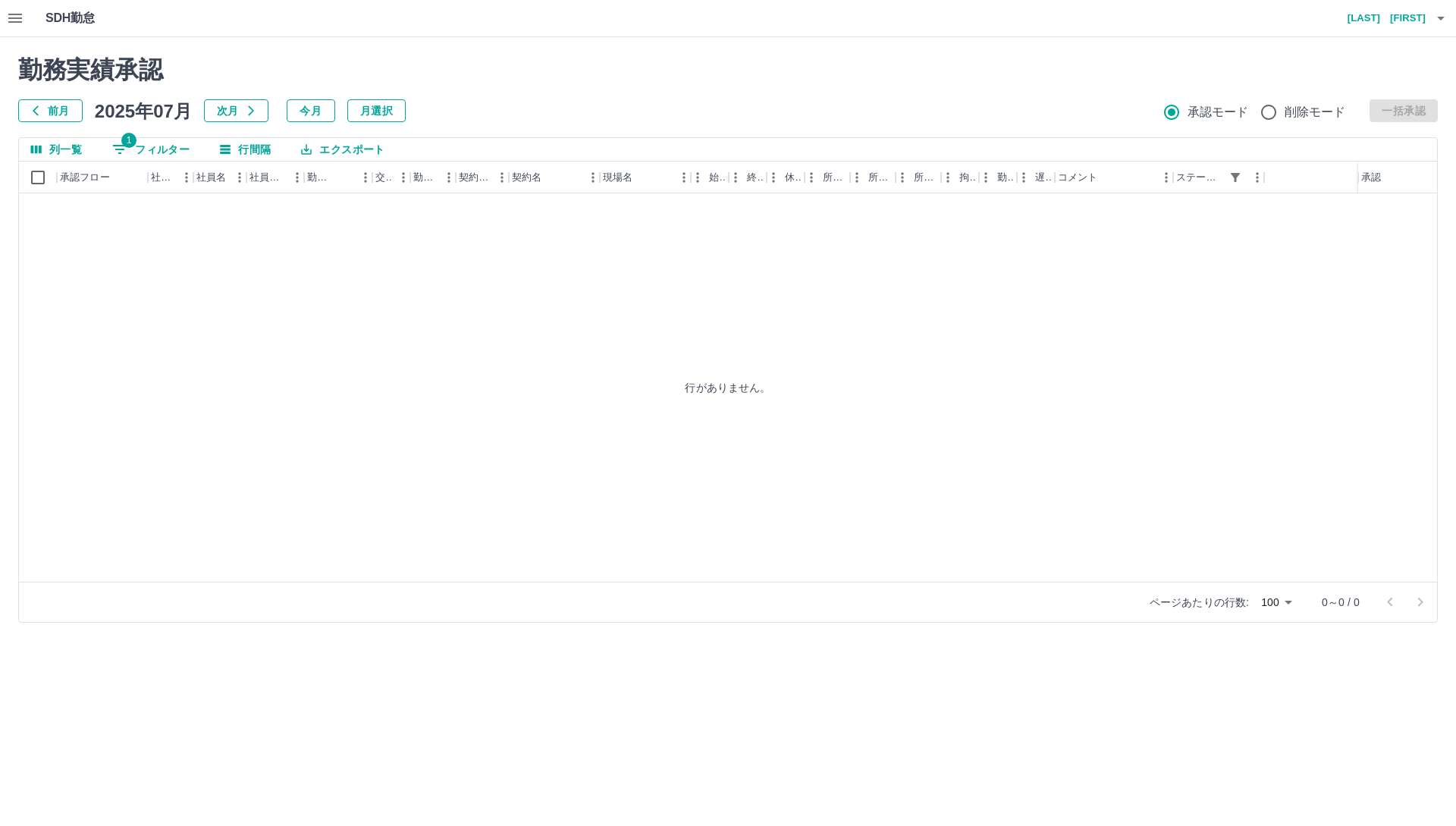 click 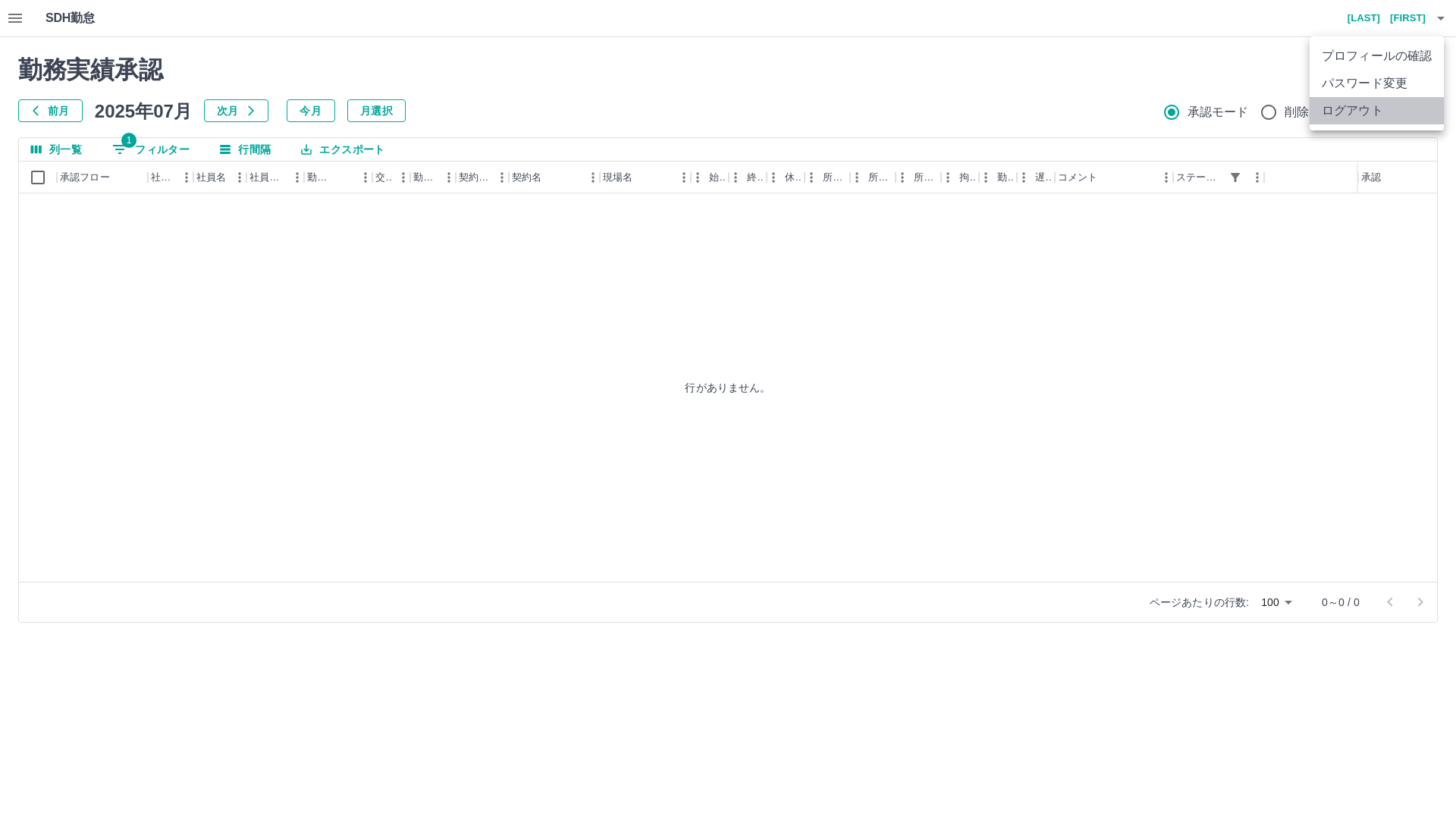 click on "ログアウト" at bounding box center [1376, 111] 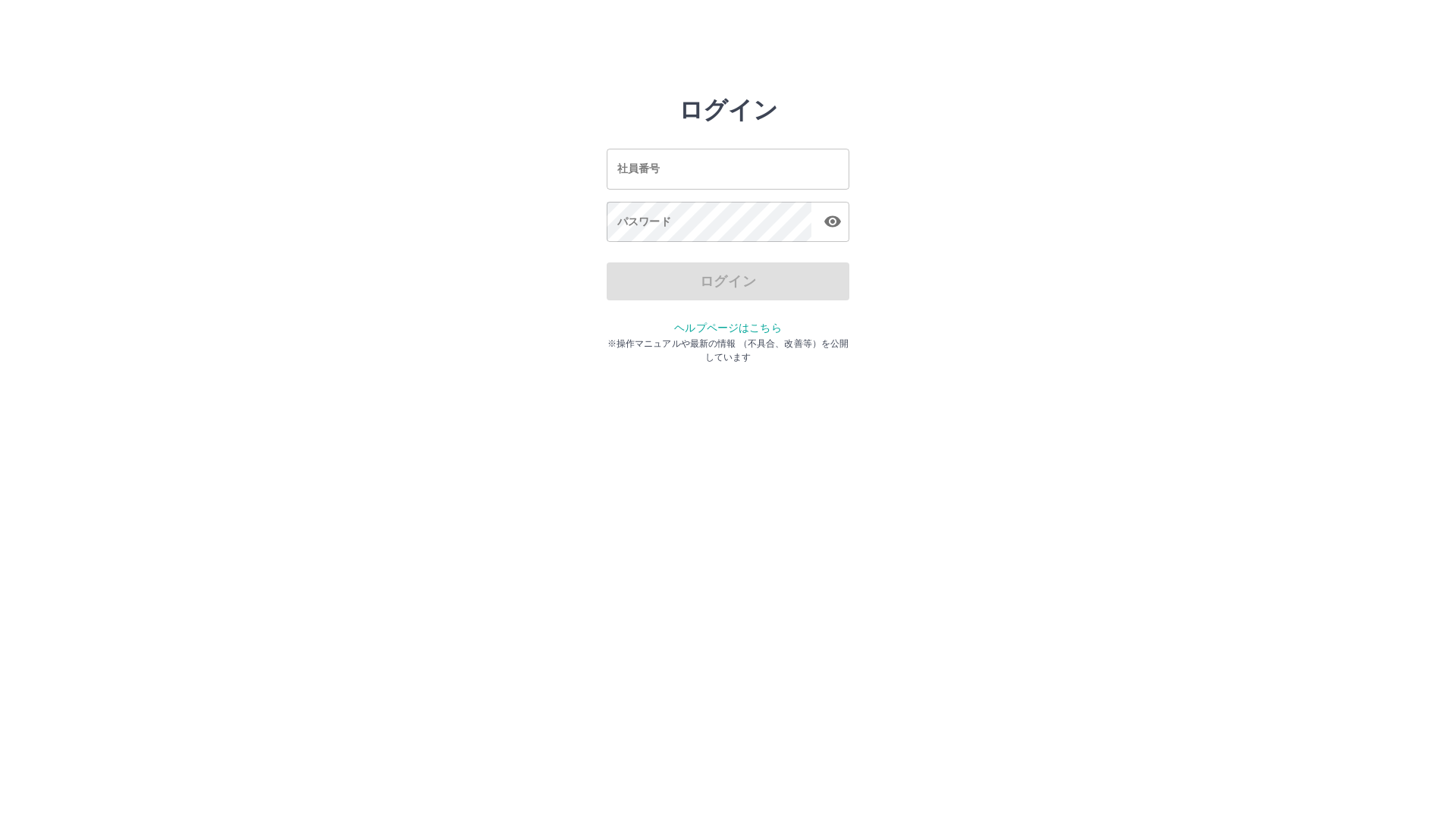 scroll, scrollTop: 0, scrollLeft: 0, axis: both 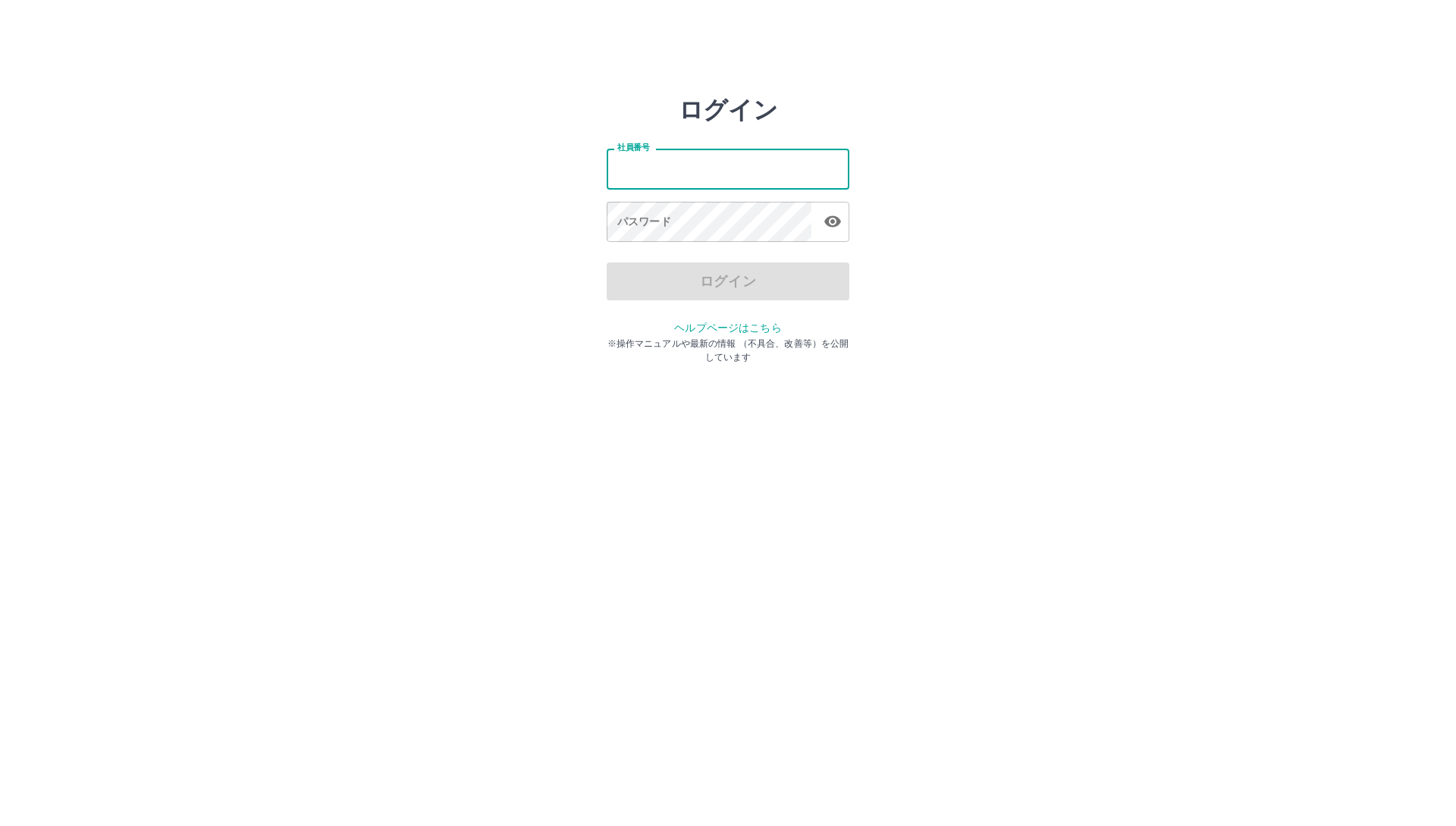 type on "*******" 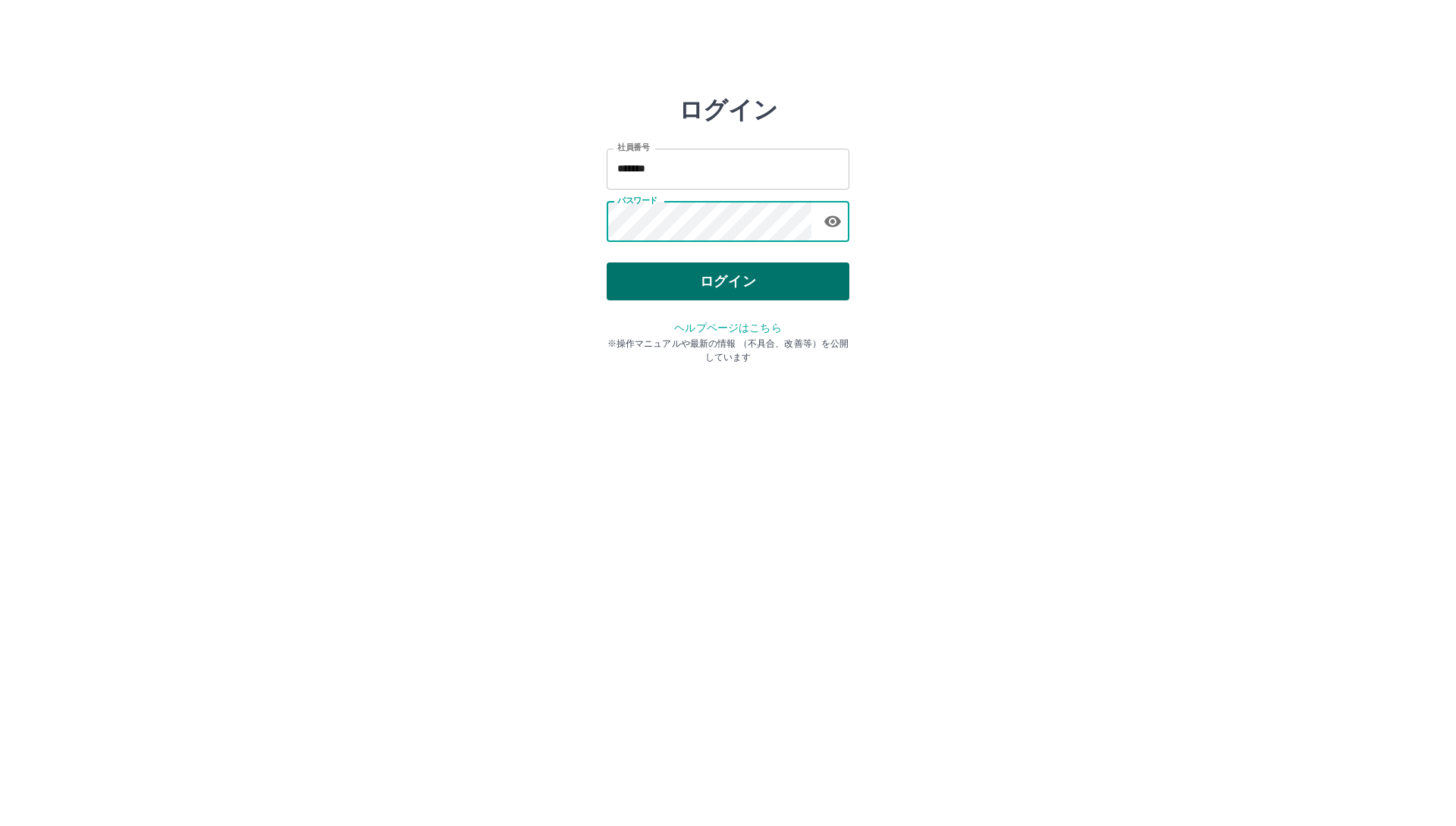 click on "ログイン" at bounding box center (728, 281) 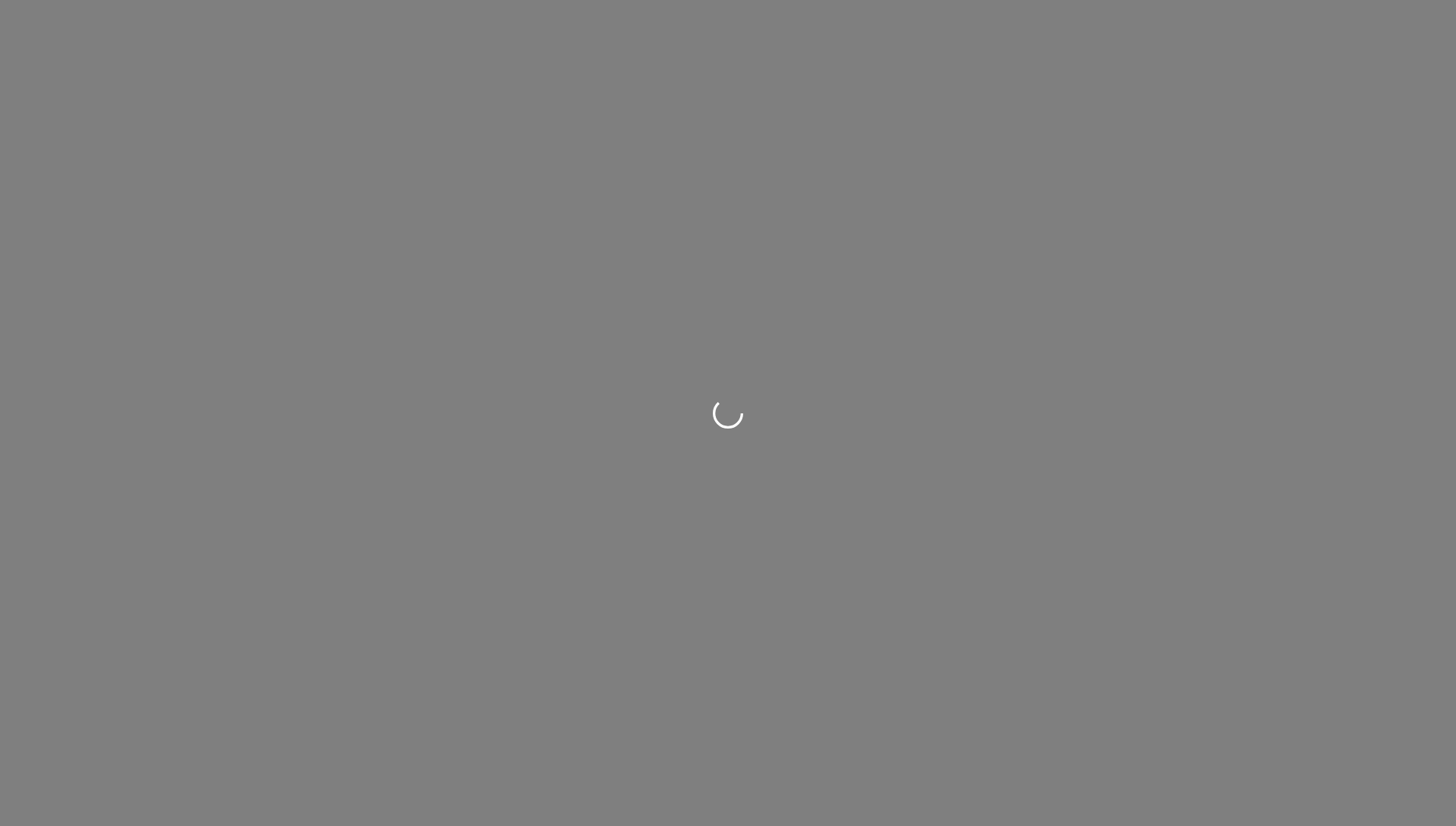 scroll, scrollTop: 0, scrollLeft: 0, axis: both 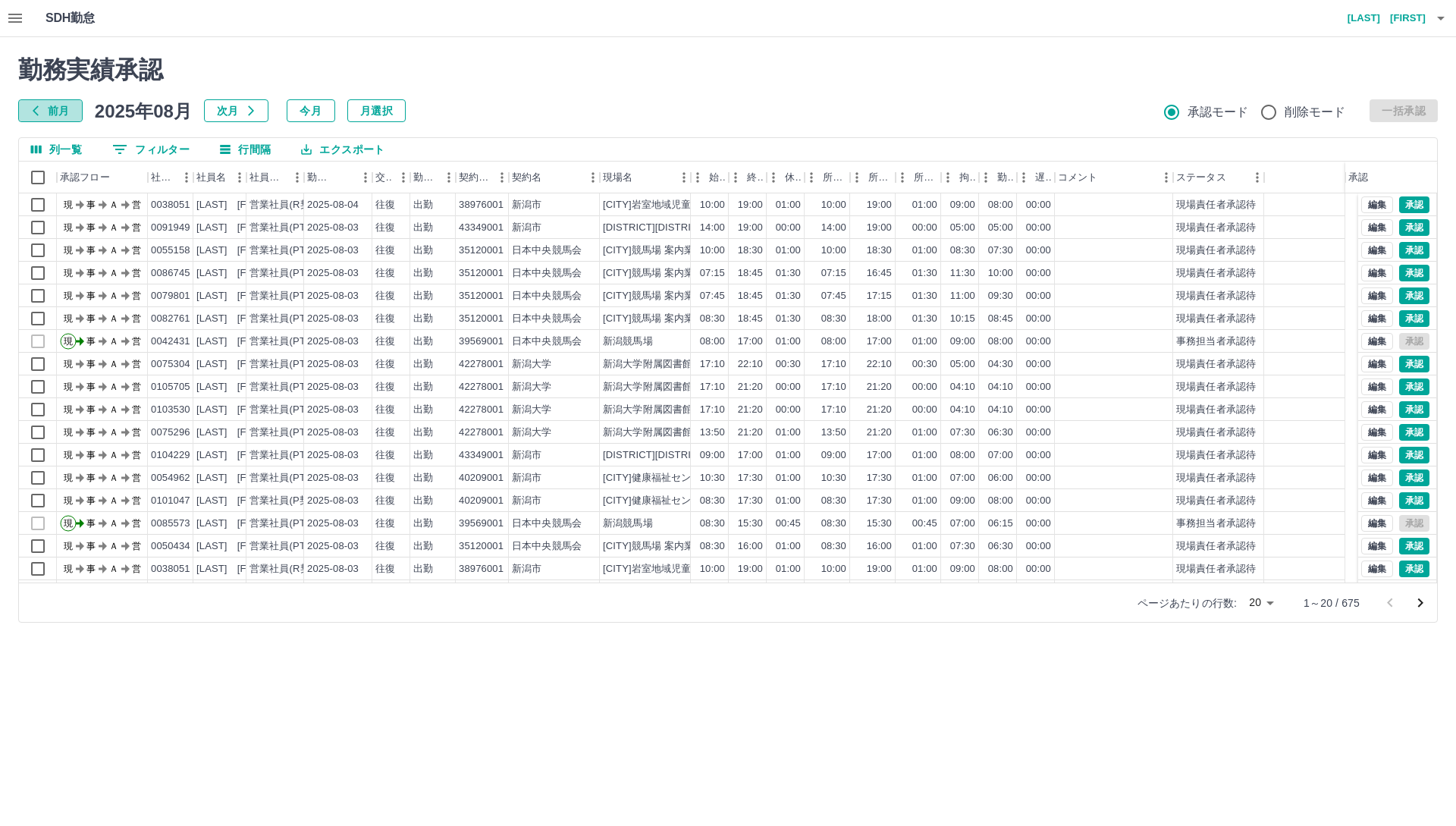 click on "前月" at bounding box center [50, 111] 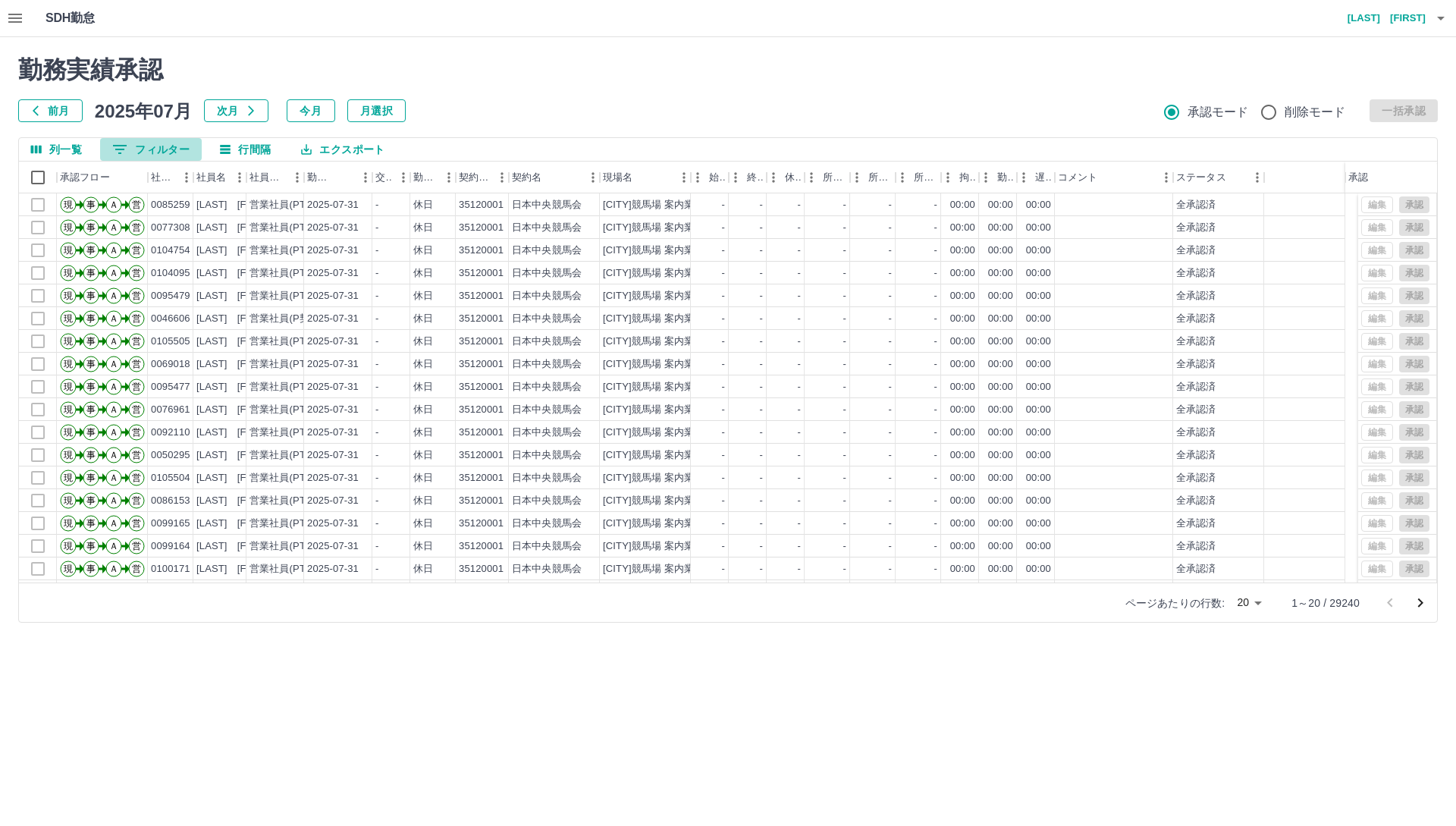 click on "0 フィルター" at bounding box center [151, 149] 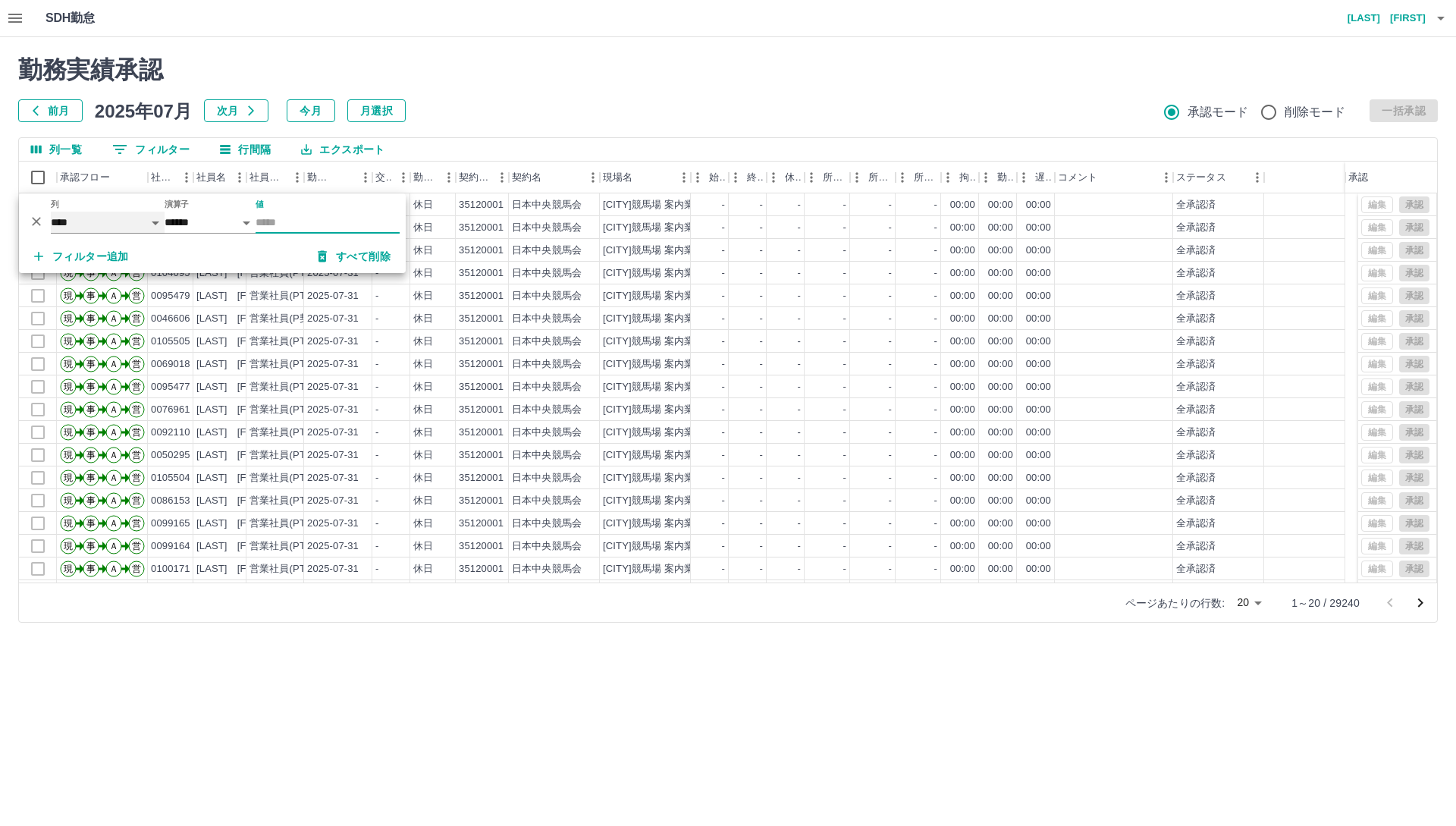 click on "**** *** **** *** *** **** ***** *** *** ** ** ** **** **** **** ** ** *** **** *****" at bounding box center (108, 222) 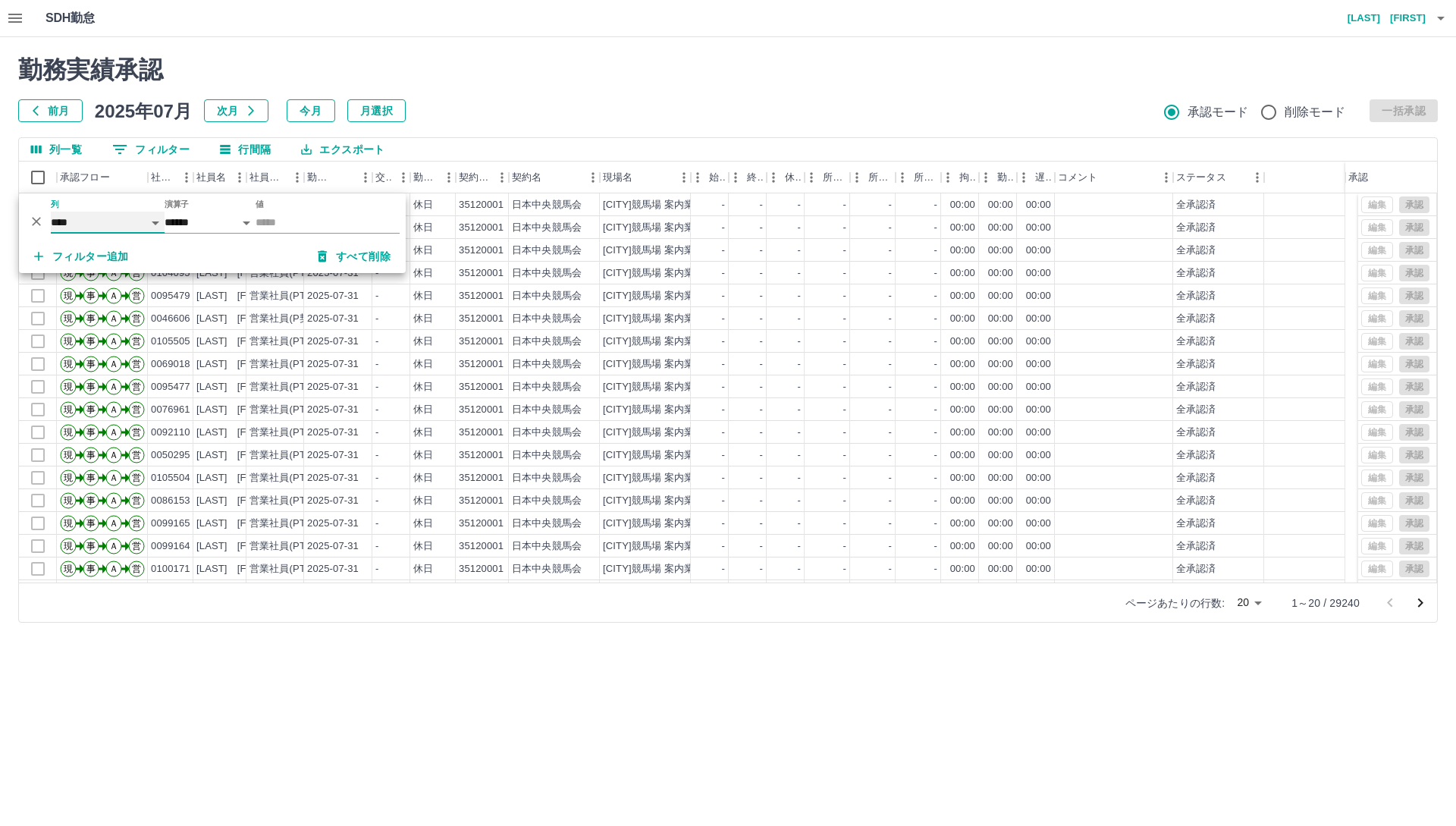 click on "**** *** **** *** *** **** ***** *** *** ** ** ** **** **** **** ** ** *** **** *****" at bounding box center [108, 222] 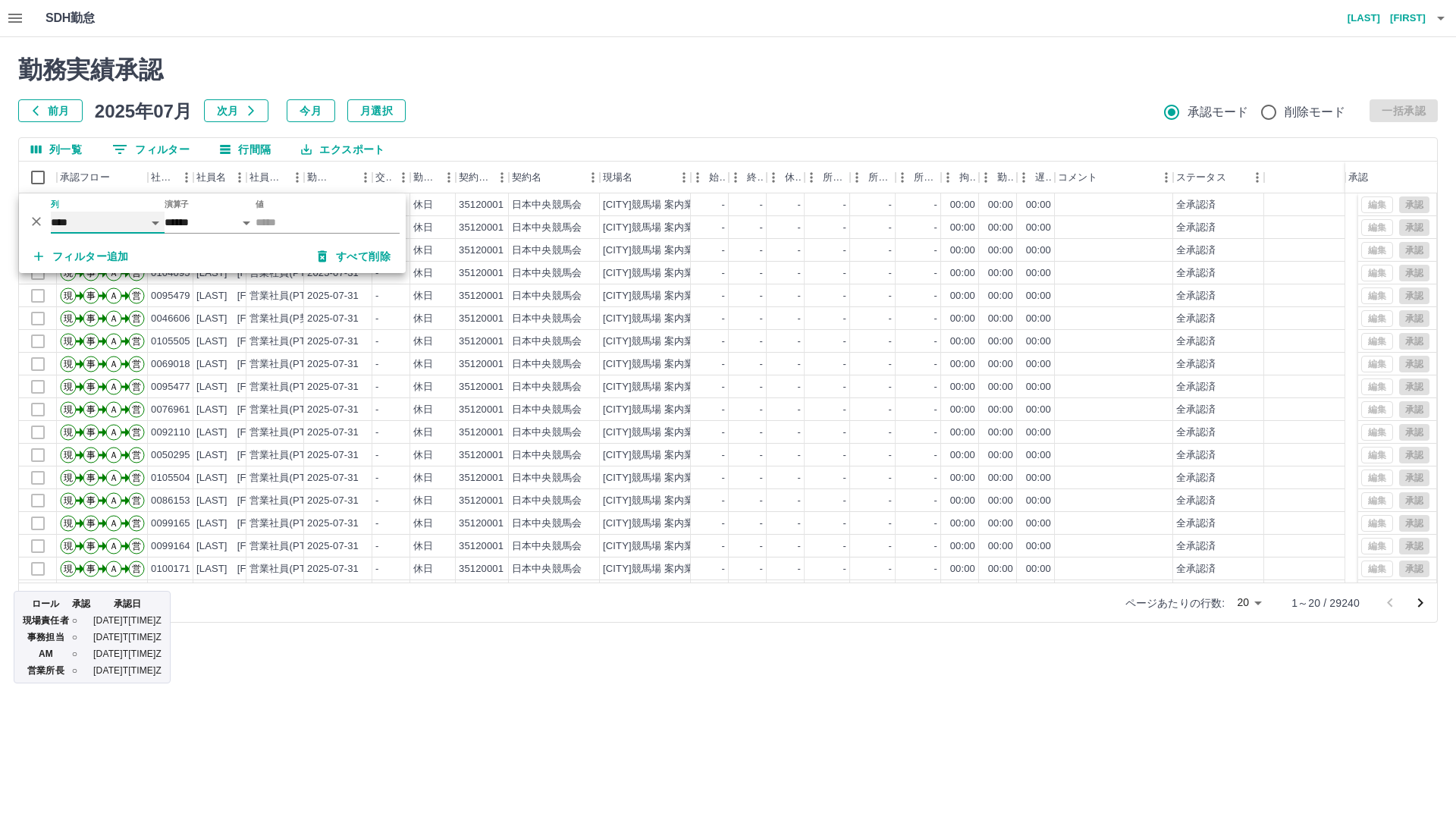 click on "**** *** **** *** *** **** ***** *** *** ** ** ** **** **** **** ** ** *** **** *****" at bounding box center (108, 222) 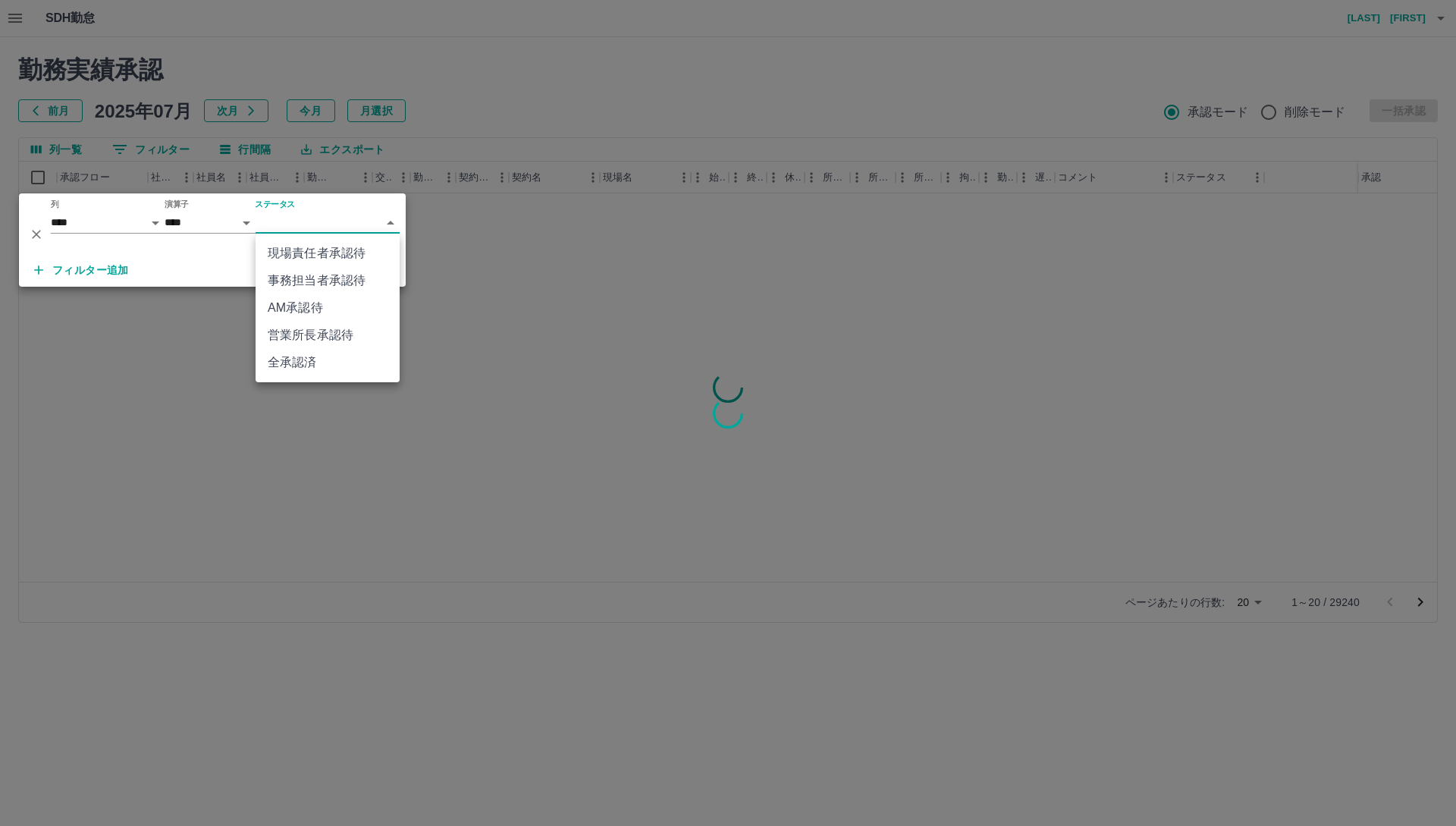 click on "SDH勤怠 相田　彩佳 勤務実績承認 前月 2025年07月 次月 今月 月選択 承認モード 削除モード 一括承認 列一覧 0 フィルター 行間隔 エクスポート 承認フロー 社員番号 社員名 社員区分 勤務日 交通費 勤務区分 契約コード 契約名 現場名 始業 終業 休憩 所定開始 所定終業 所定休憩 拘束 勤務 遅刻等 コメント ステータス 承認 ページあたりの行数: 20 ** 1～20 / 29240 SDH勤怠 *** ** 列 **** *** **** *** *** **** ***** *** *** ** ** ** **** **** **** ** ** *** **** ***** 演算子 **** ****** ステータス ​ ********* フィルター追加 すべて削除 現場責任者承認待 事務担当者承認待 AM承認待 営業所長承認待 全承認済" at bounding box center (728, 320) 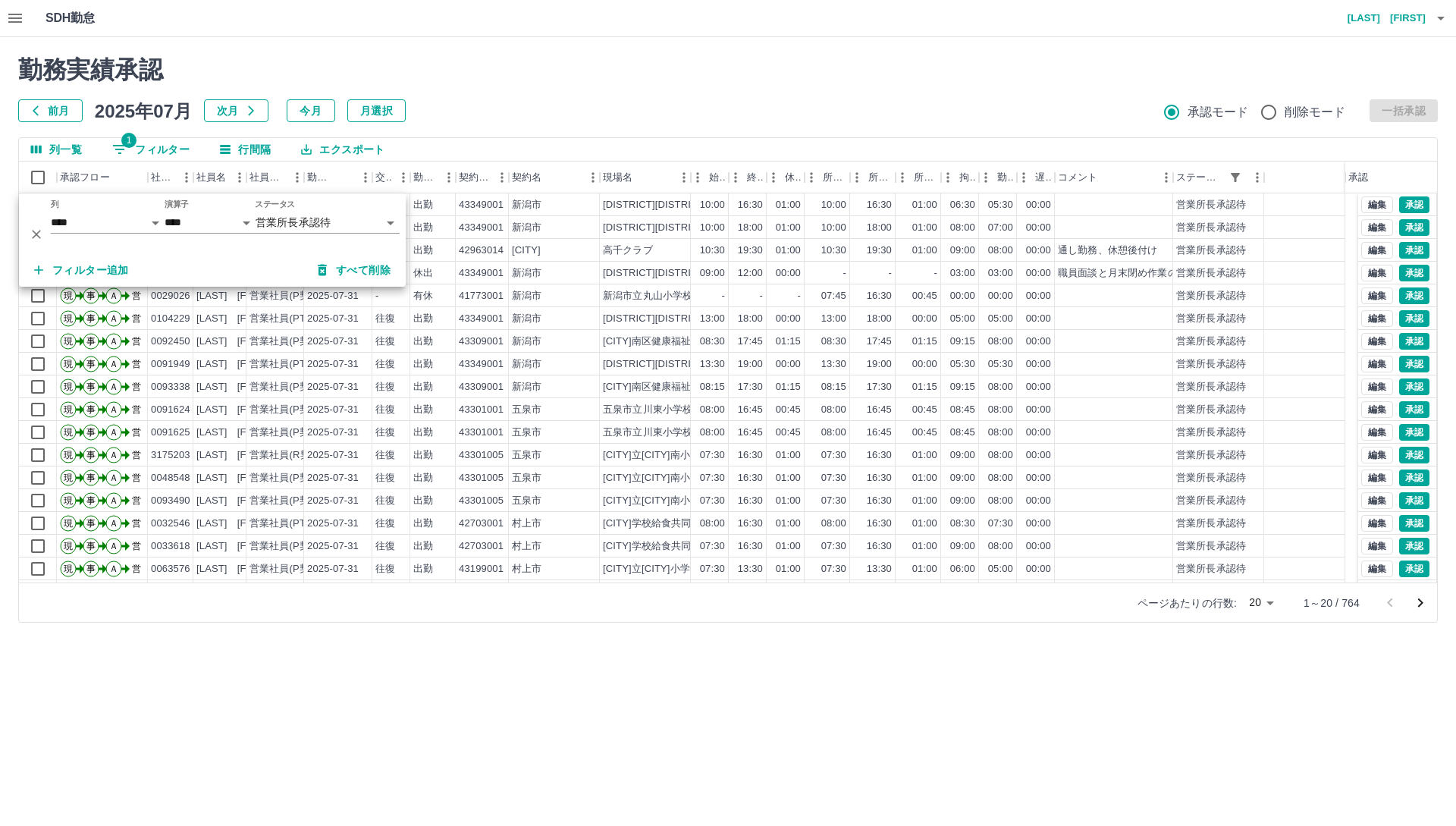click on "SDH勤怠 相田　彩佳 勤務実績承認 前月 2025年07月 次月 今月 月選択 承認モード 削除モード 一括承認 列一覧 1 フィルター 行間隔 エクスポート 承認フロー 社員番号 社員名 社員区分 勤務日 交通費 勤務区分 契約コード 契約名 現場名 始業 終業 休憩 所定開始 所定終業 所定休憩 拘束 勤務 遅刻等 コメント ステータス 承認 現 事 Ａ 営 0092047 玉井　由紀 営業社員(PT契約) 2025-07-31 往復 出勤 43349001 新潟市 北区健康福祉課 10:00 16:30 01:00 10:00 16:30 01:00 06:30 05:30 00:00 営業所長承認待 現 事 Ａ 営 0092044 松井　春菜 営業社員(PT契約) 2025-07-31 往復 出勤 43349001 新潟市 北区健康福祉課 10:00 18:00 01:00 10:00 18:00 01:00 08:00 07:00 00:00 営業所長承認待 現 事 Ａ 営 0086653 本間　恭子 営業社員(PT契約) 2025-07-31 往復 出勤 42963014 佐渡市 高千クラブ 10:30 19:30 01:00 10:30 19:30 01:00 09:00 08:00 00:00 現 -" at bounding box center (728, 320) 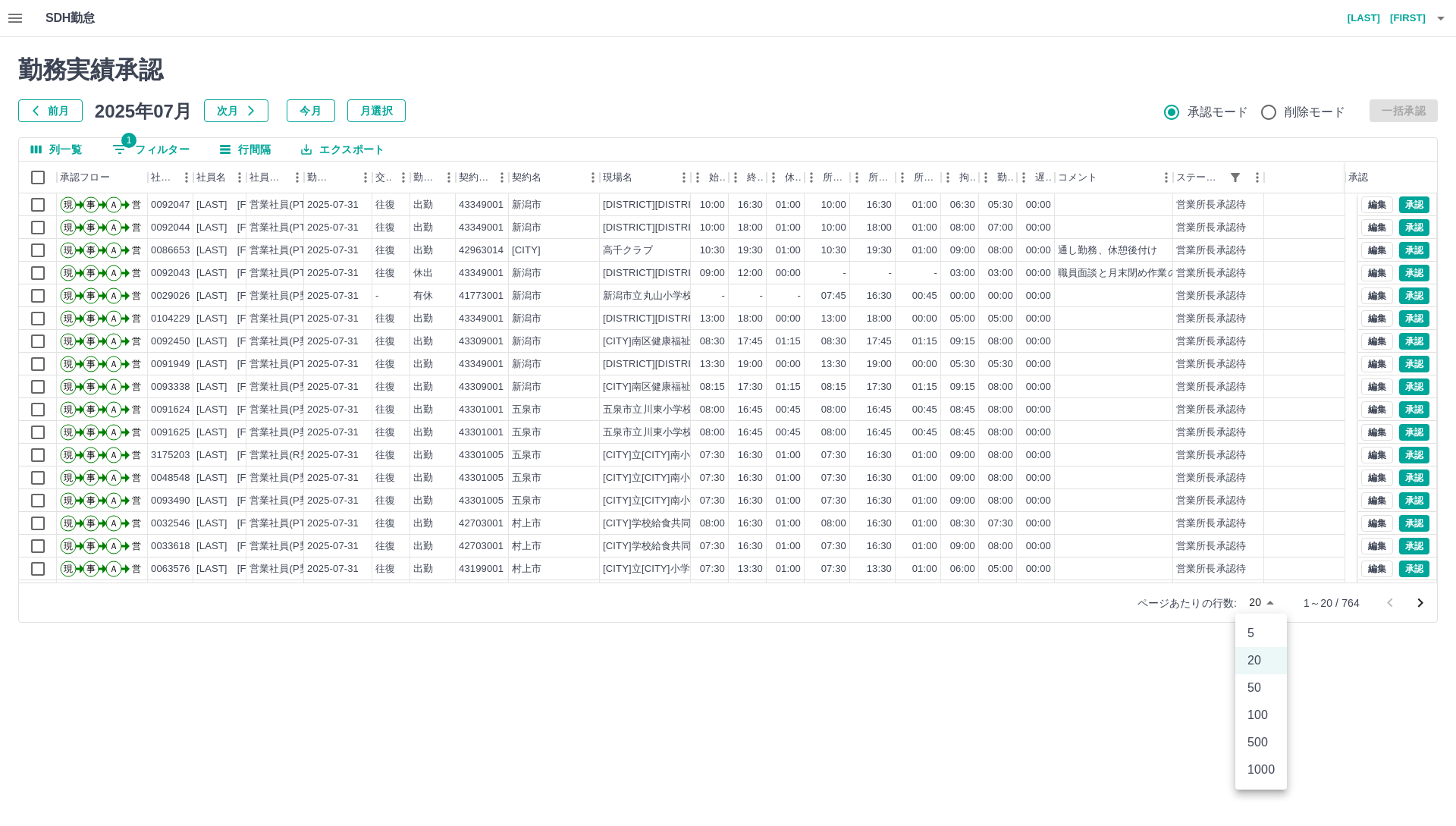 click on "500" at bounding box center (1261, 743) 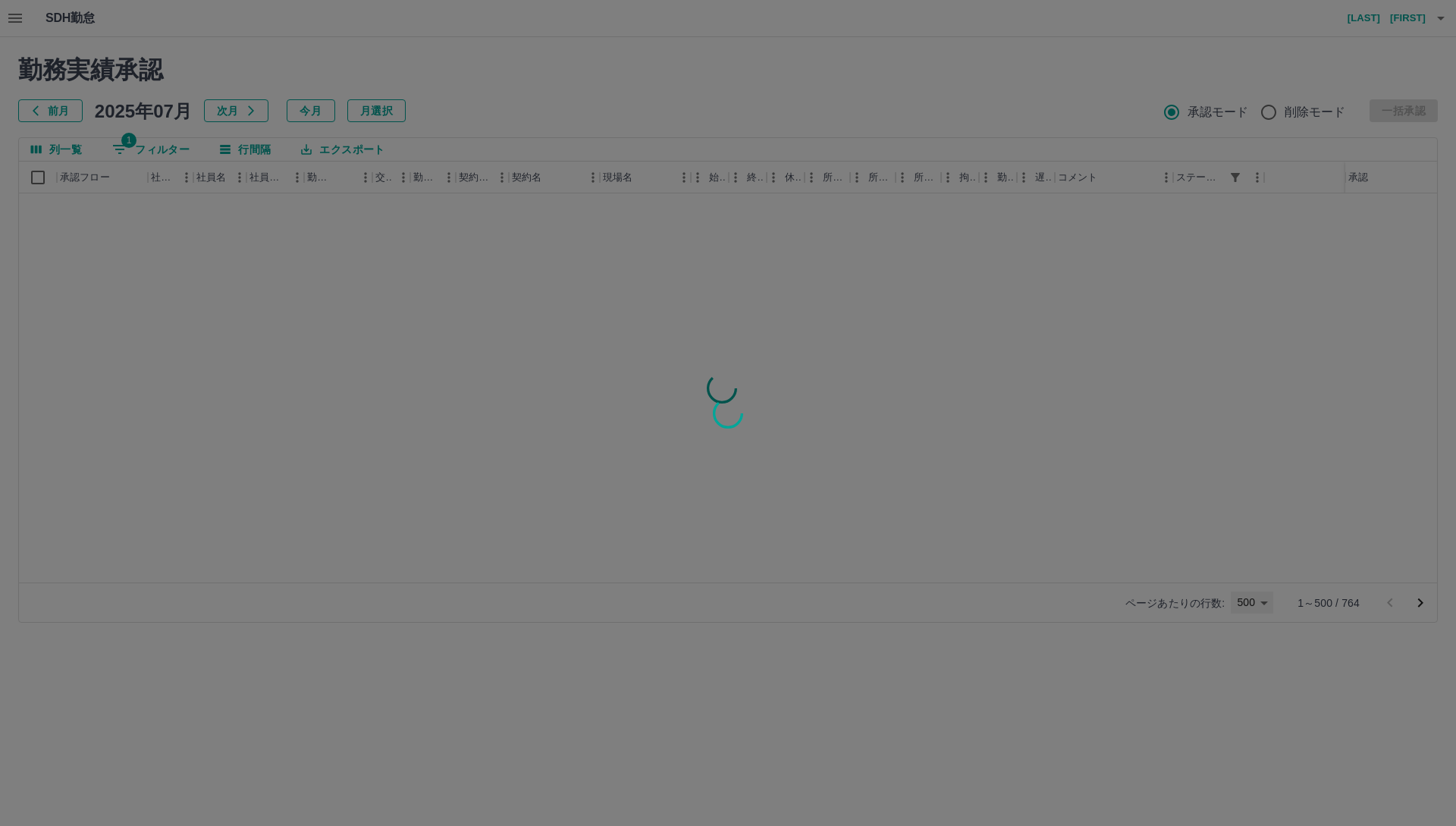 type on "***" 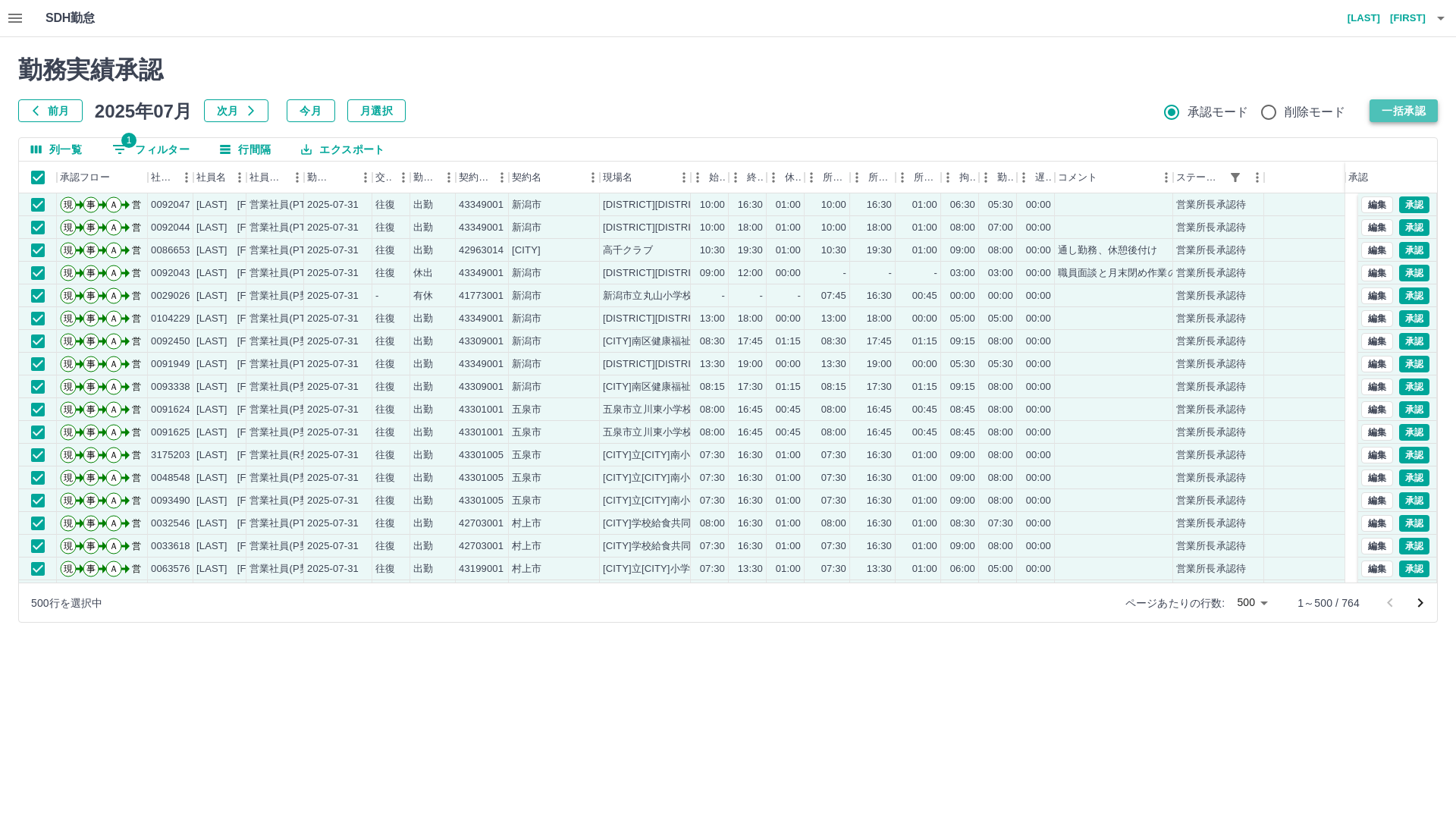 click on "一括承認" at bounding box center [1404, 111] 